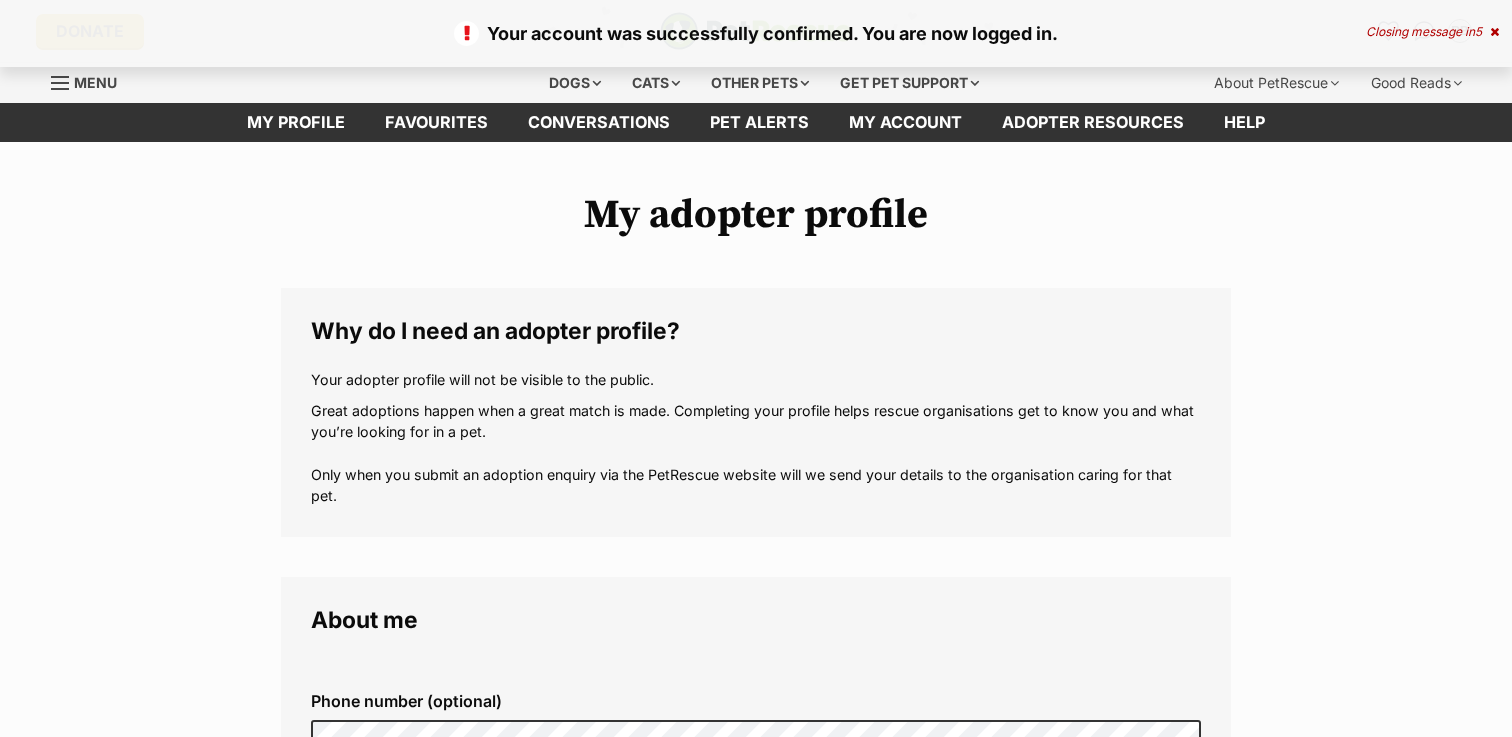 scroll, scrollTop: 0, scrollLeft: 0, axis: both 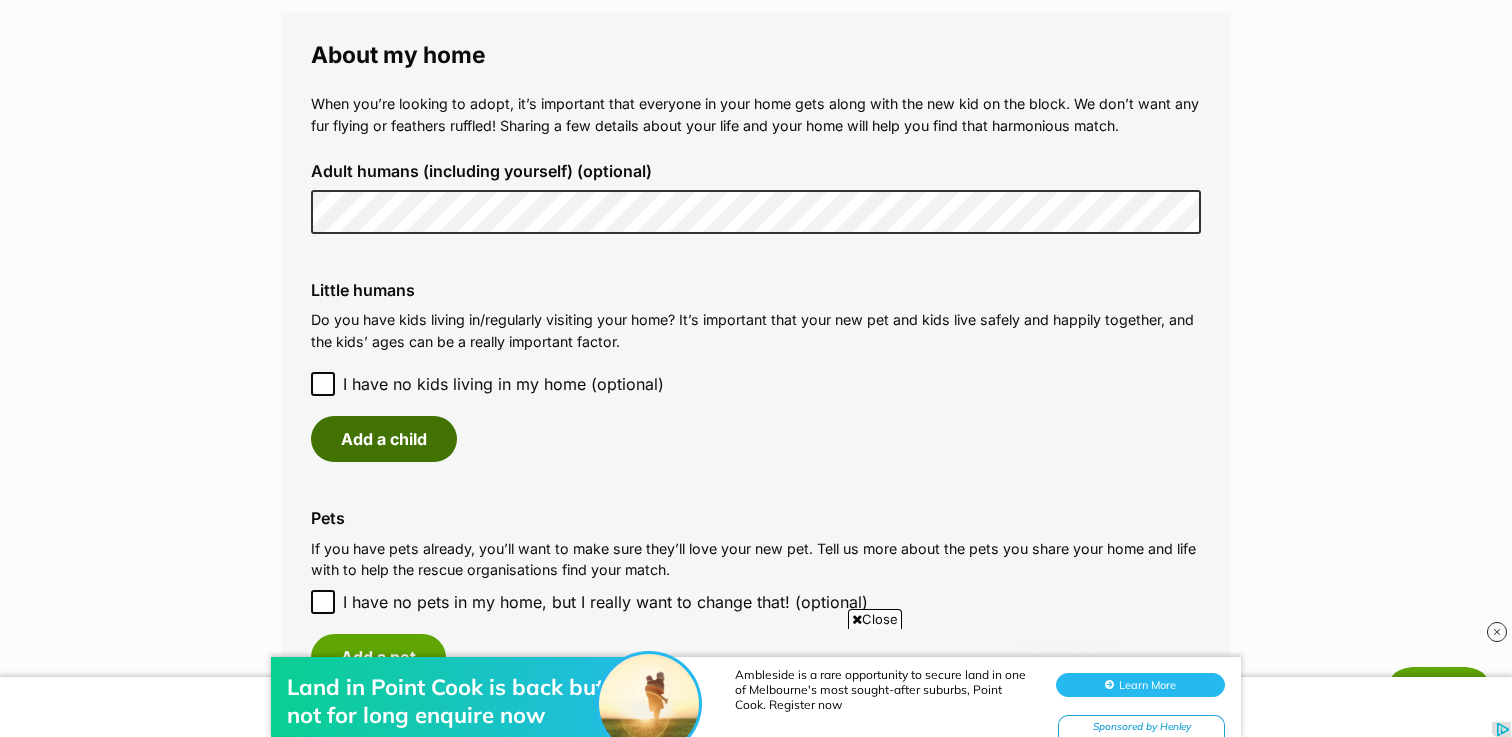 click on "Add a child" at bounding box center [384, 439] 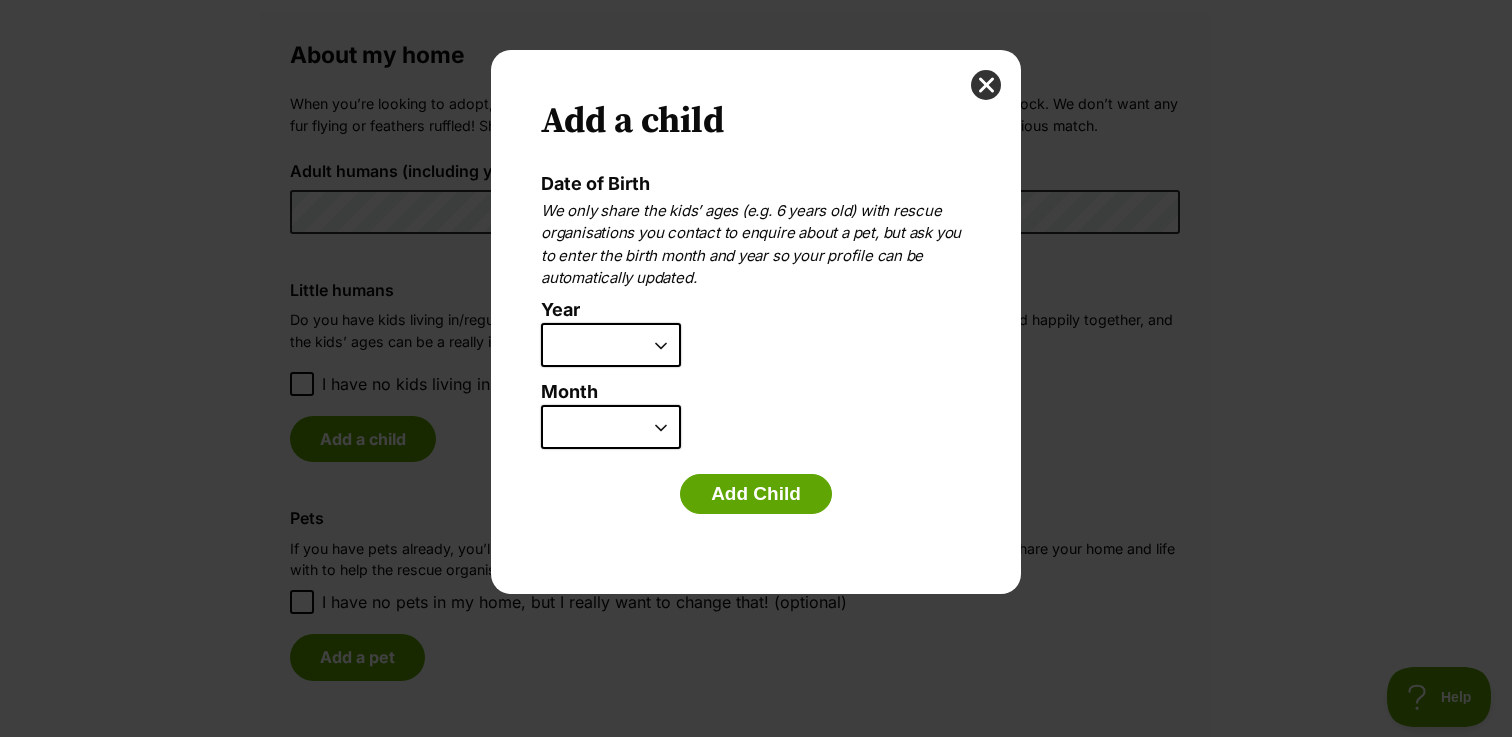 scroll, scrollTop: 0, scrollLeft: 0, axis: both 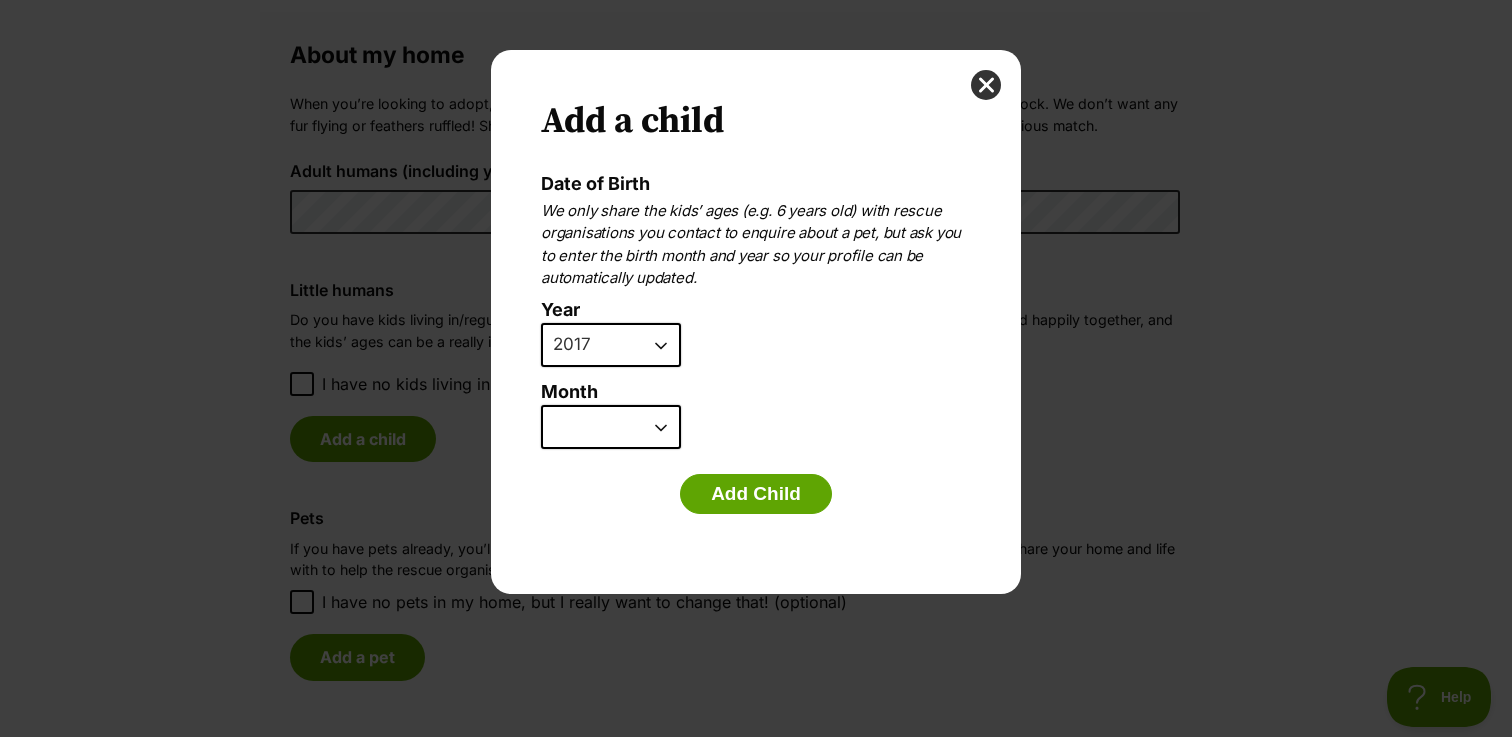 click on "January
February
March
April
May
June
July
August
September
October
November
December" at bounding box center [611, 427] 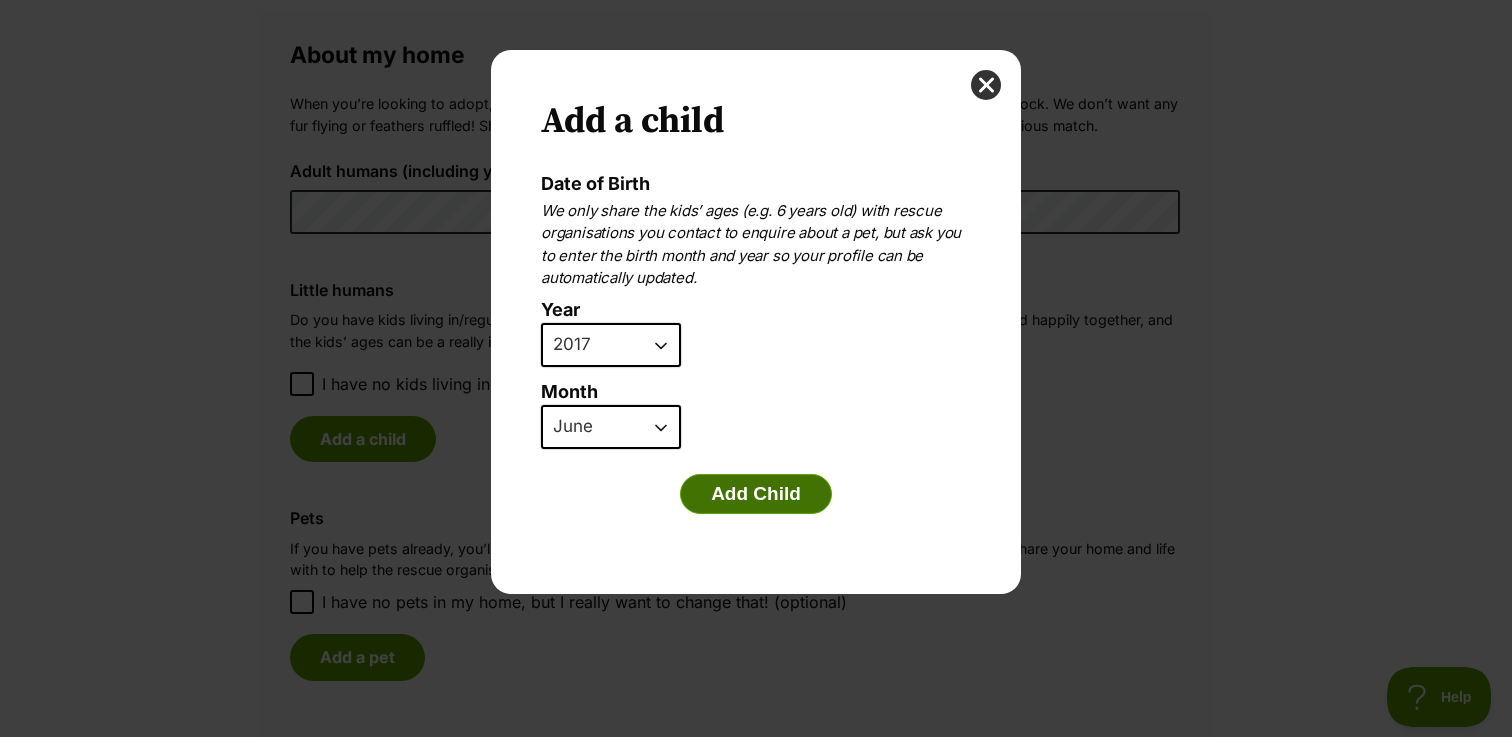 click on "Add Child" at bounding box center [756, 494] 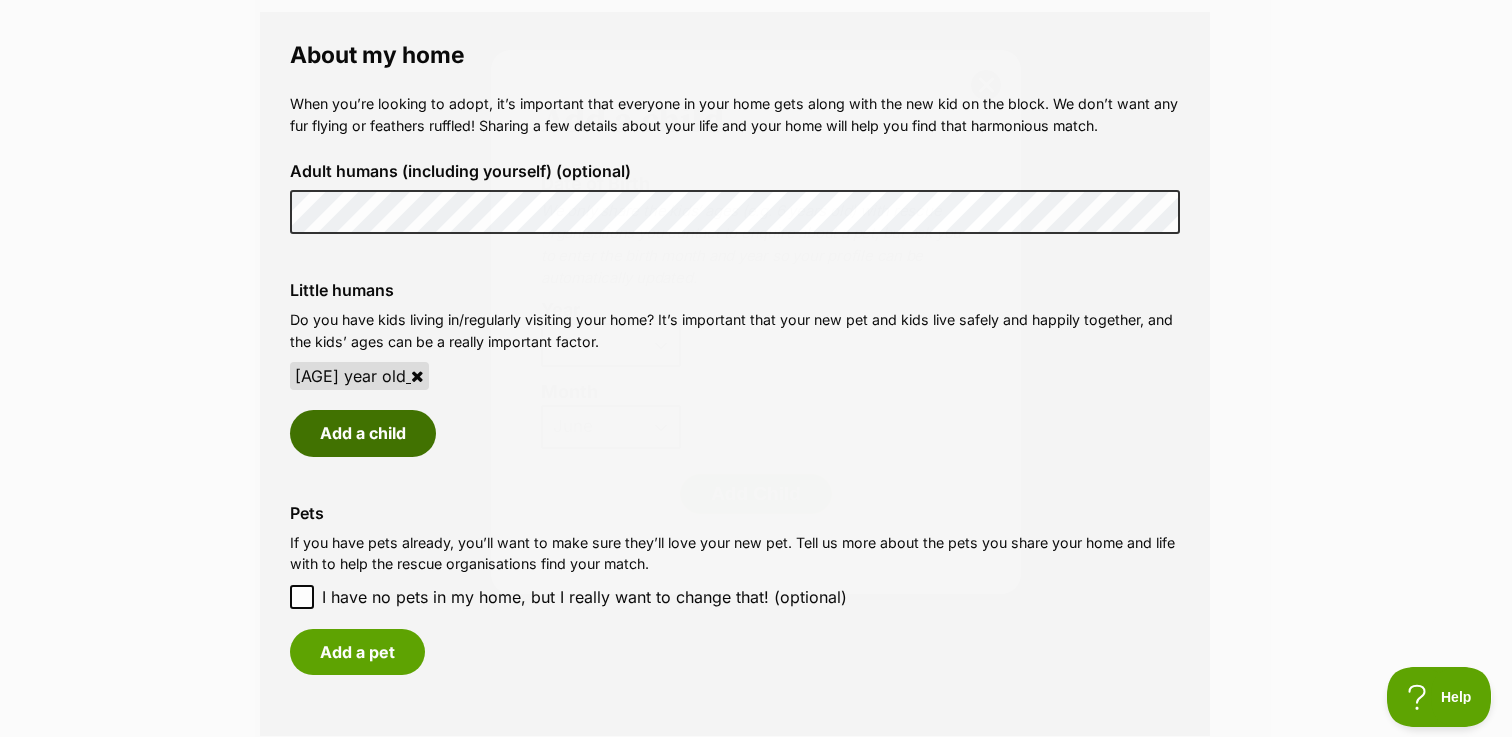 scroll, scrollTop: 1462, scrollLeft: 0, axis: vertical 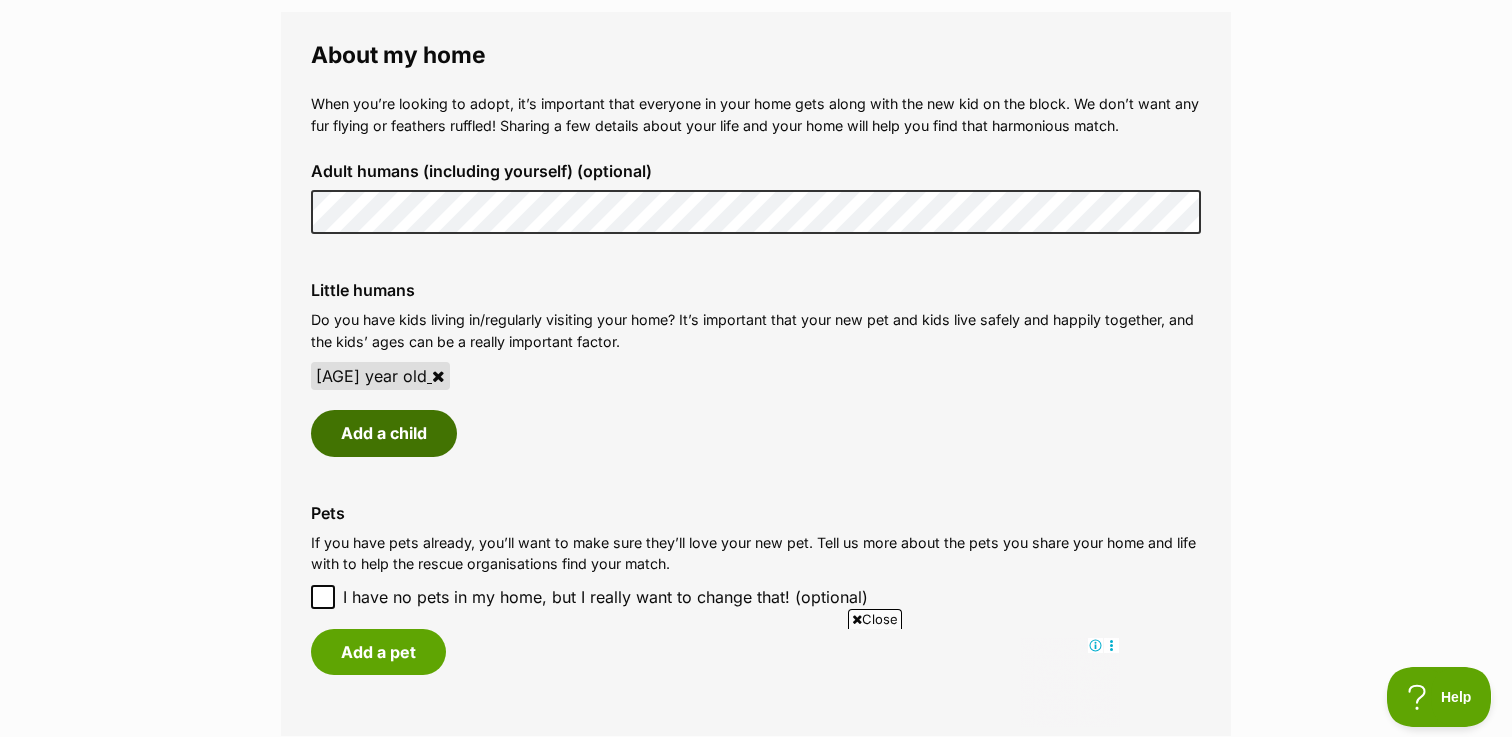 click on "Add a child" at bounding box center (384, 433) 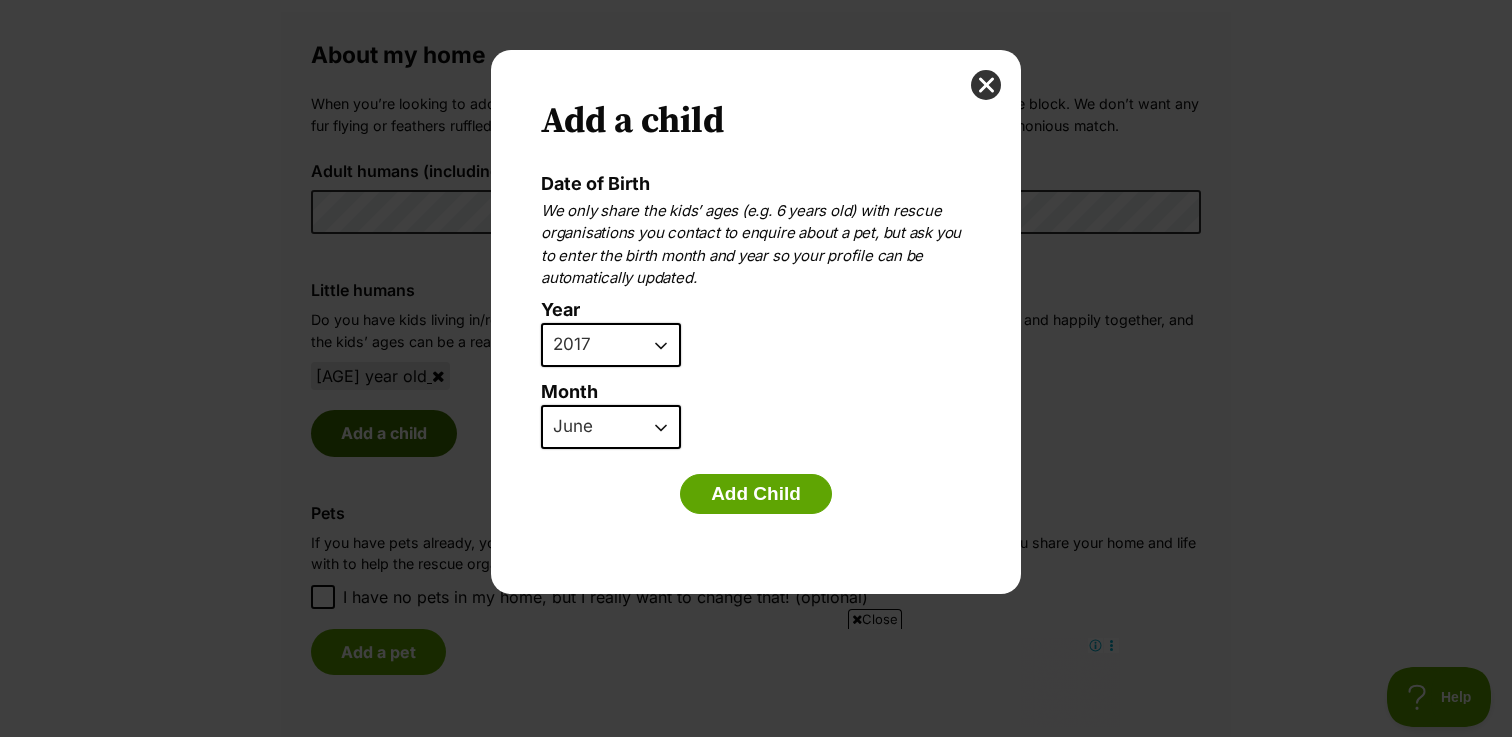 scroll, scrollTop: 0, scrollLeft: 0, axis: both 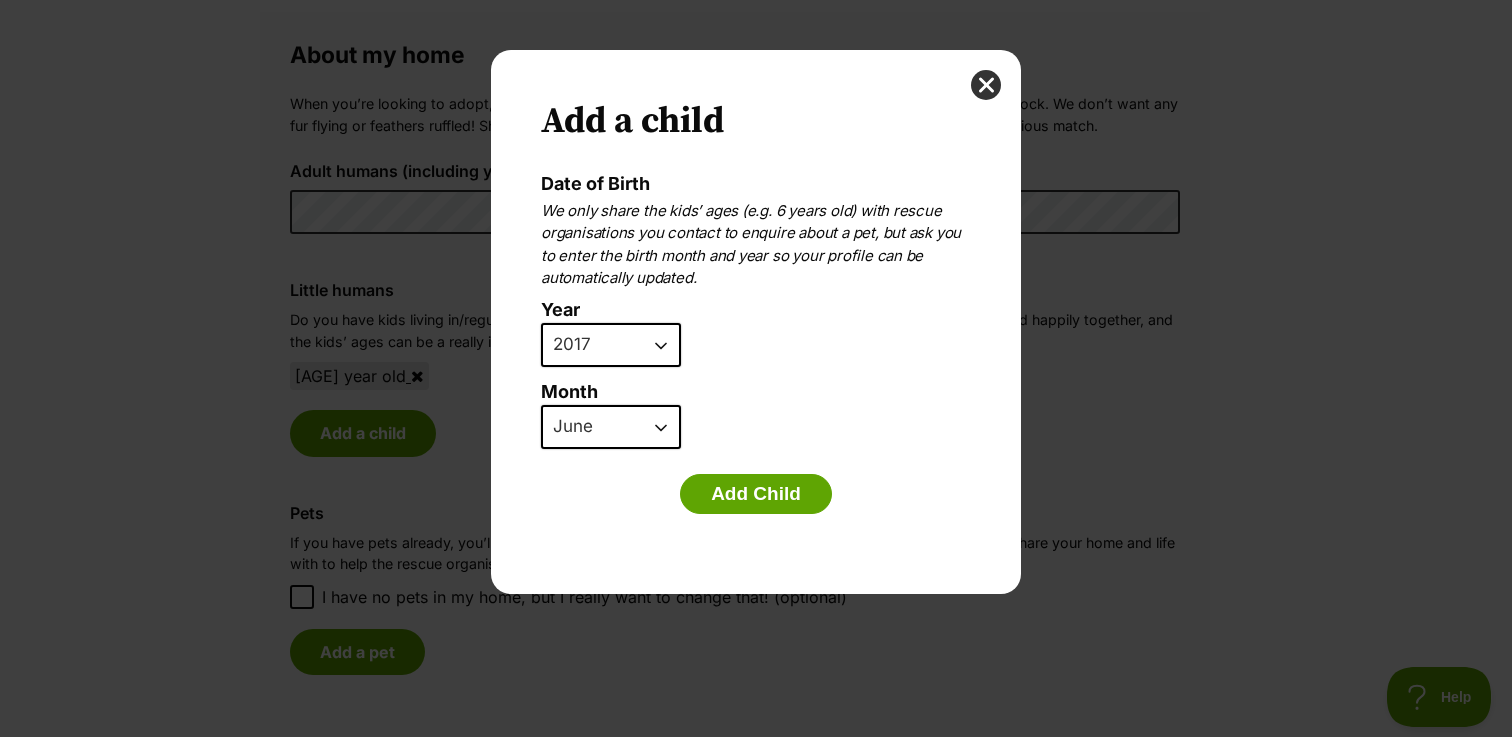 click on "2025
2024
2023
2022
2021
2020
2019
2018
2017
2016
2015
2014
2013
2012
2011
2010
2009
2008
2007" at bounding box center (611, 345) 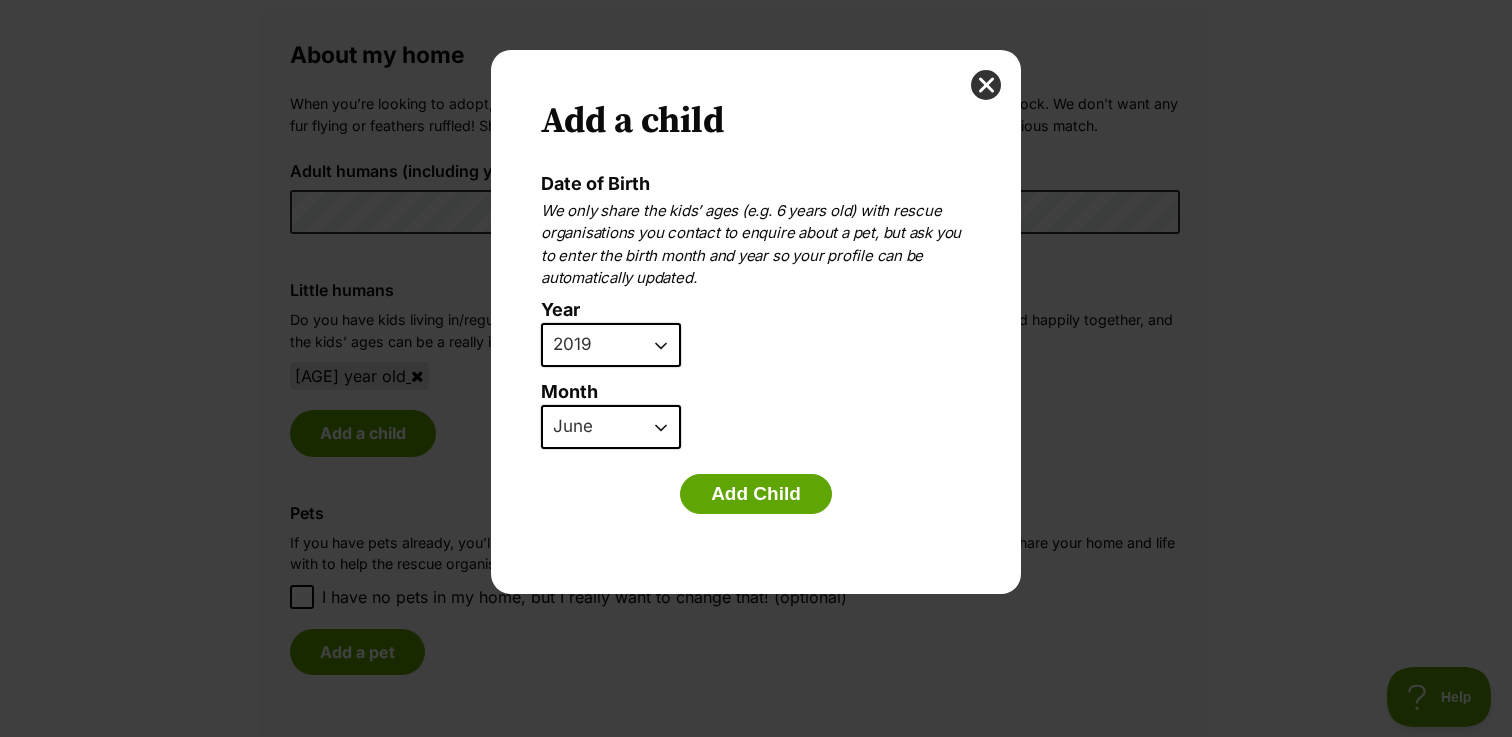 click on "January
February
March
April
May
June
July
August
September
October
November
December" at bounding box center [611, 427] 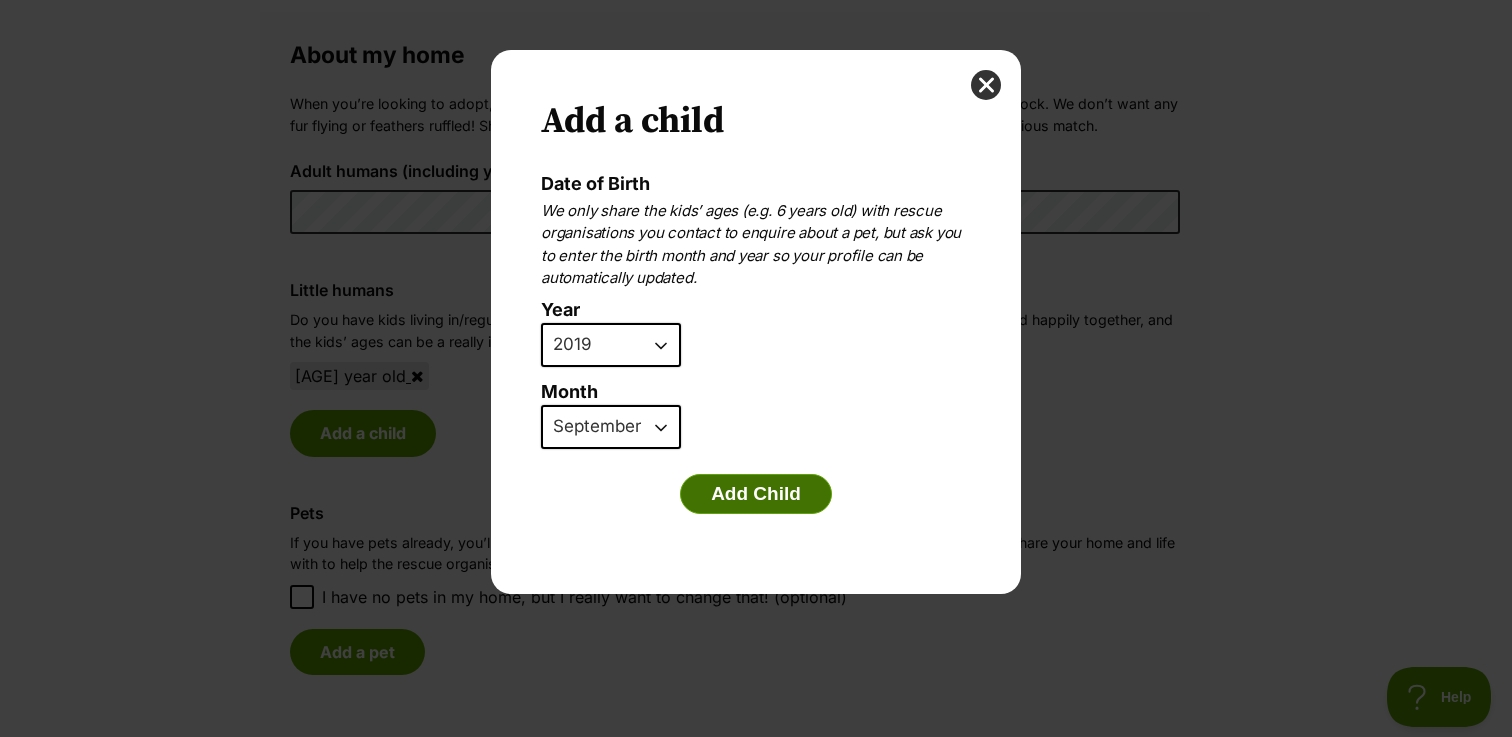 click on "Add Child" at bounding box center [756, 494] 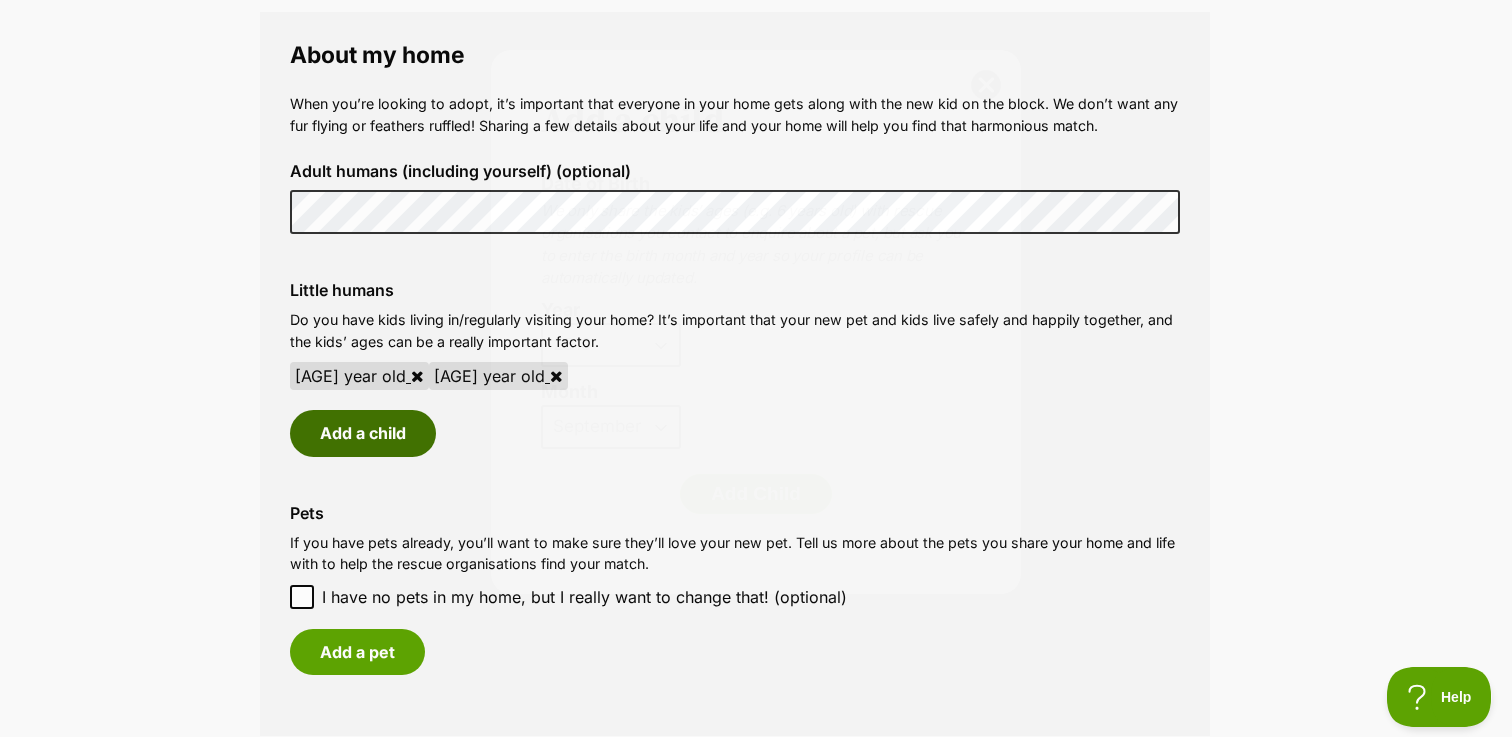 scroll, scrollTop: 1462, scrollLeft: 0, axis: vertical 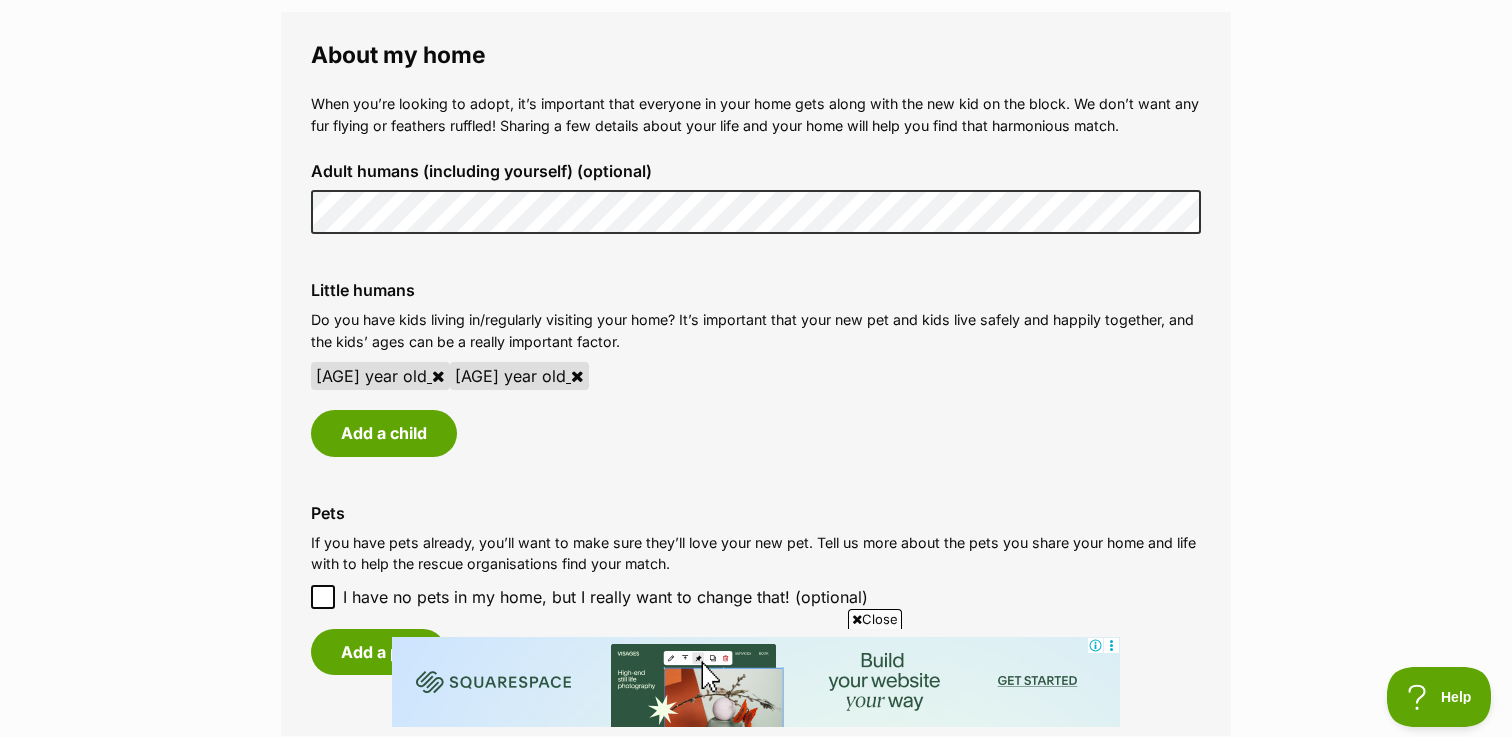 click at bounding box center [577, 376] 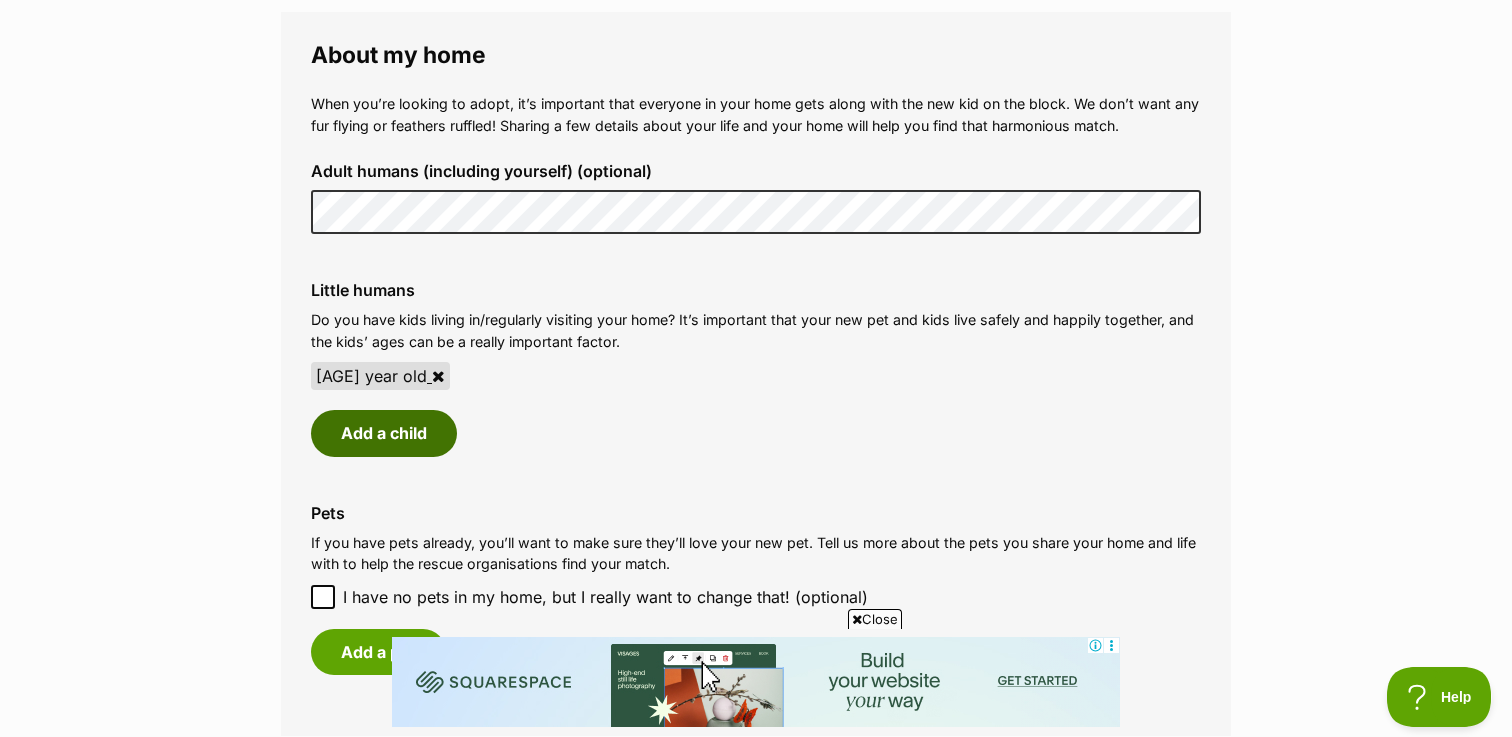 click on "Add a child" at bounding box center [384, 433] 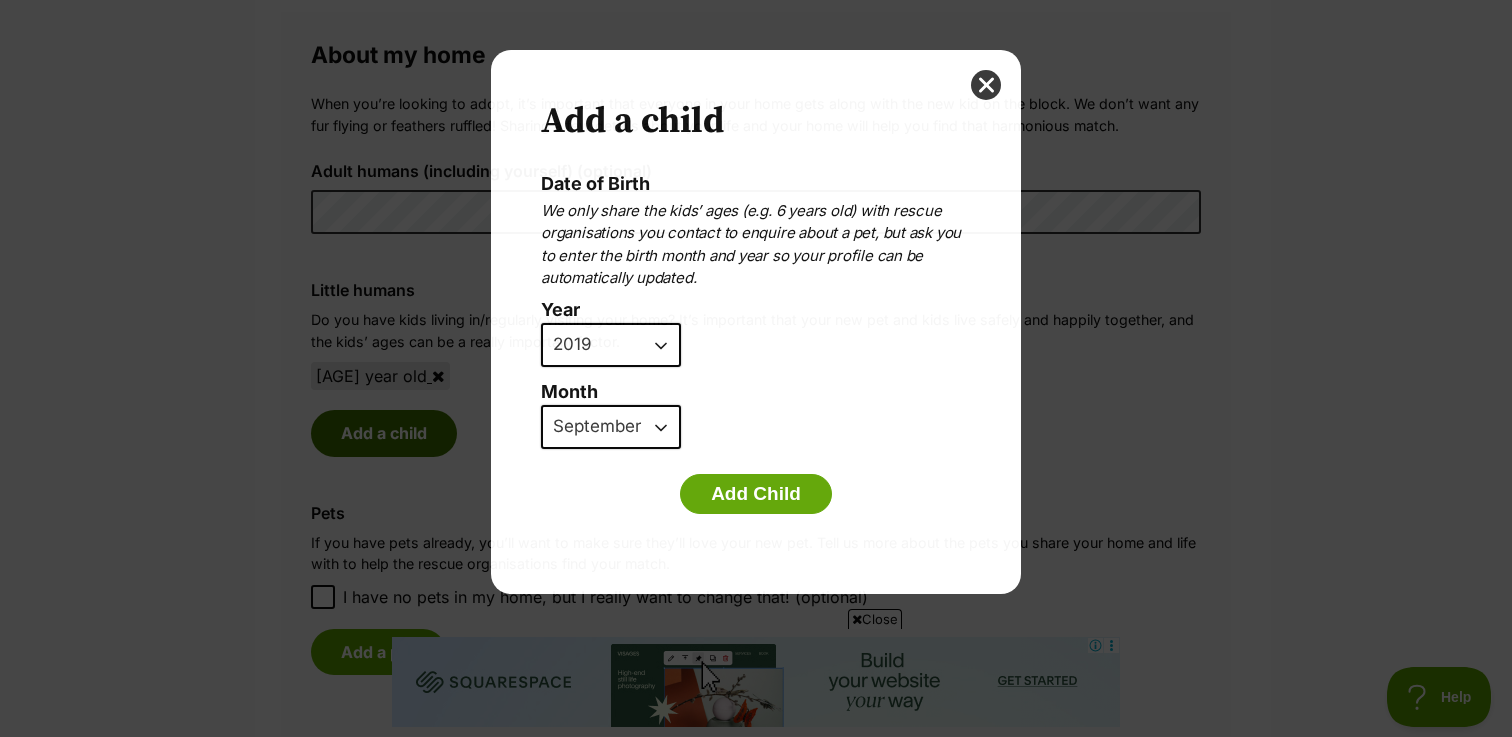 scroll, scrollTop: 0, scrollLeft: 0, axis: both 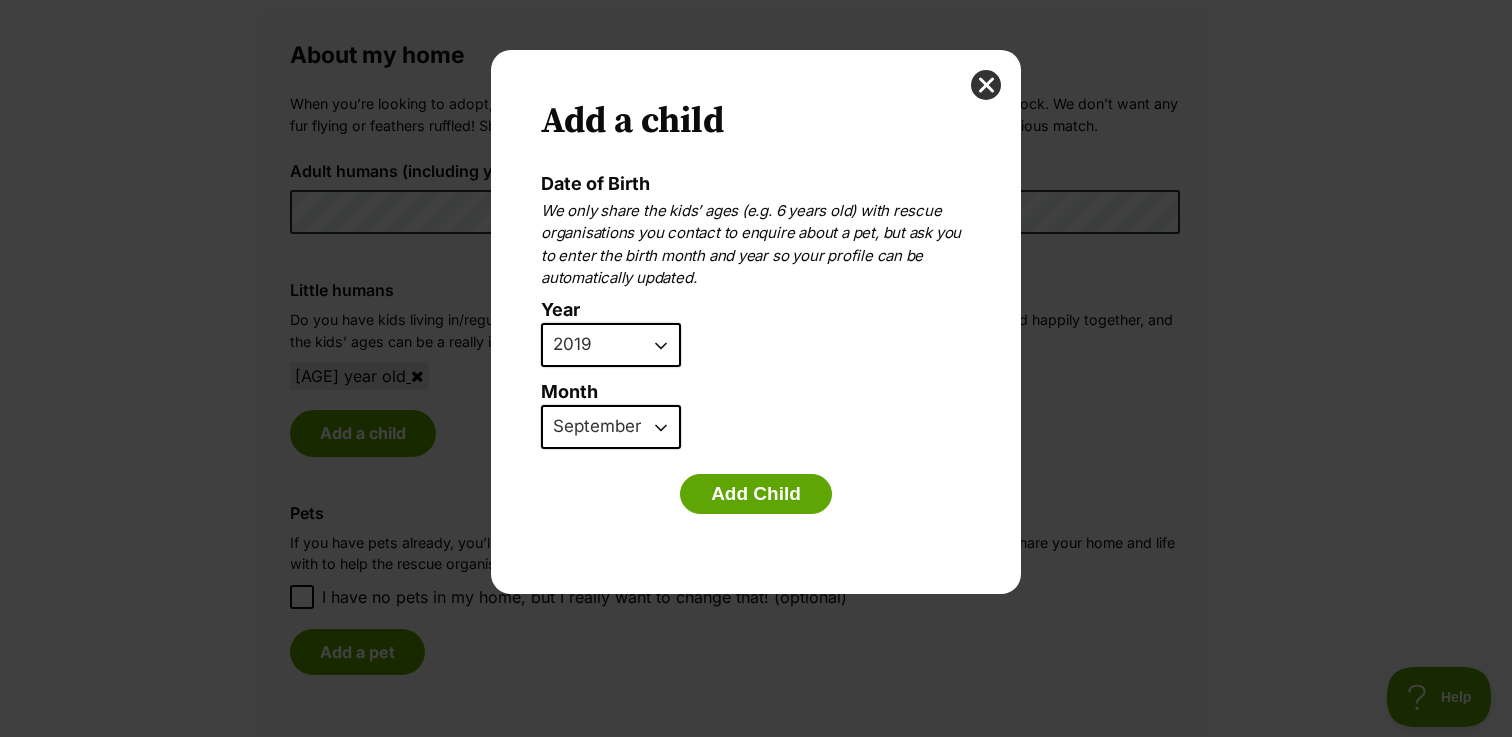 click on "2025
2024
2023
2022
2021
2020
2019
2018
2017
2016
2015
2014
2013
2012
2011
2010
2009
2008
2007" at bounding box center [611, 345] 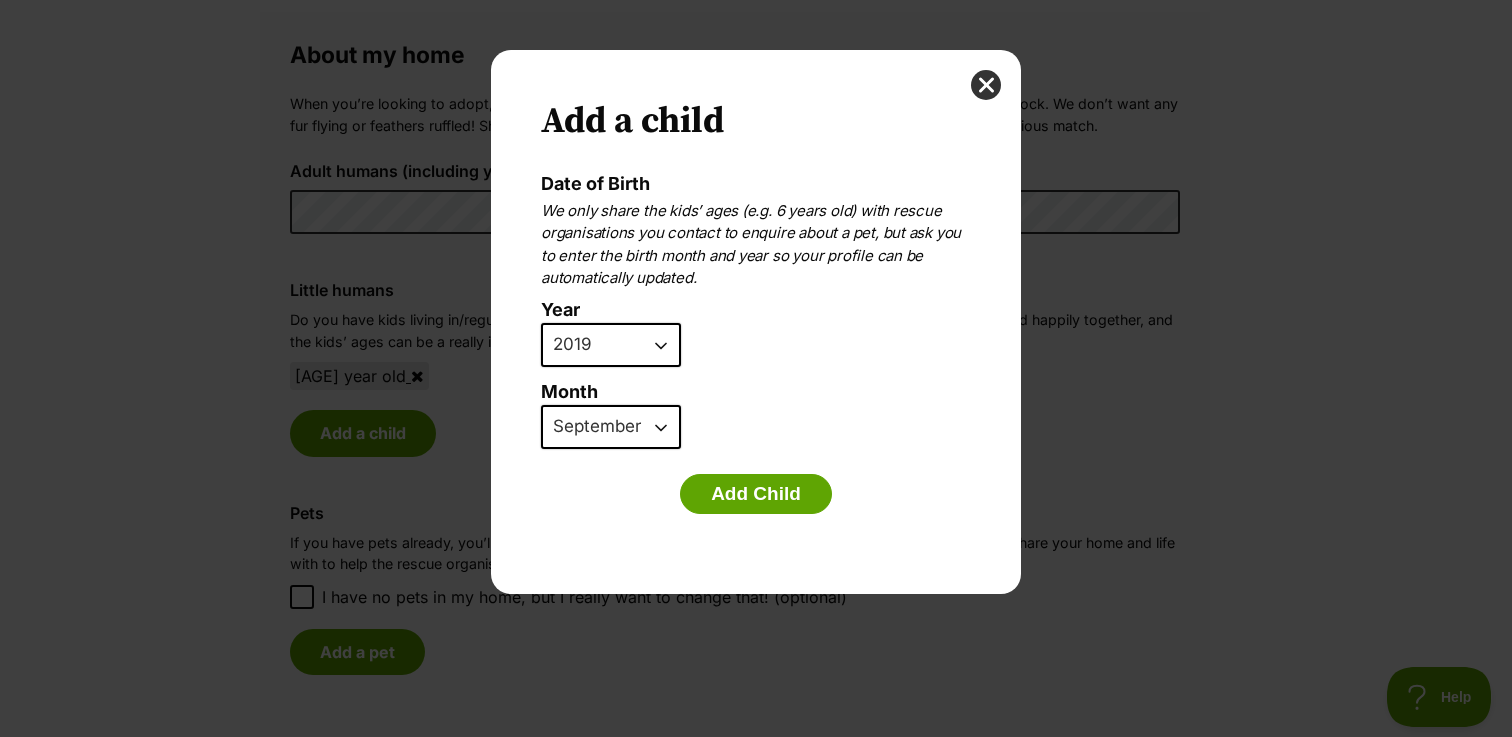 scroll, scrollTop: 0, scrollLeft: 0, axis: both 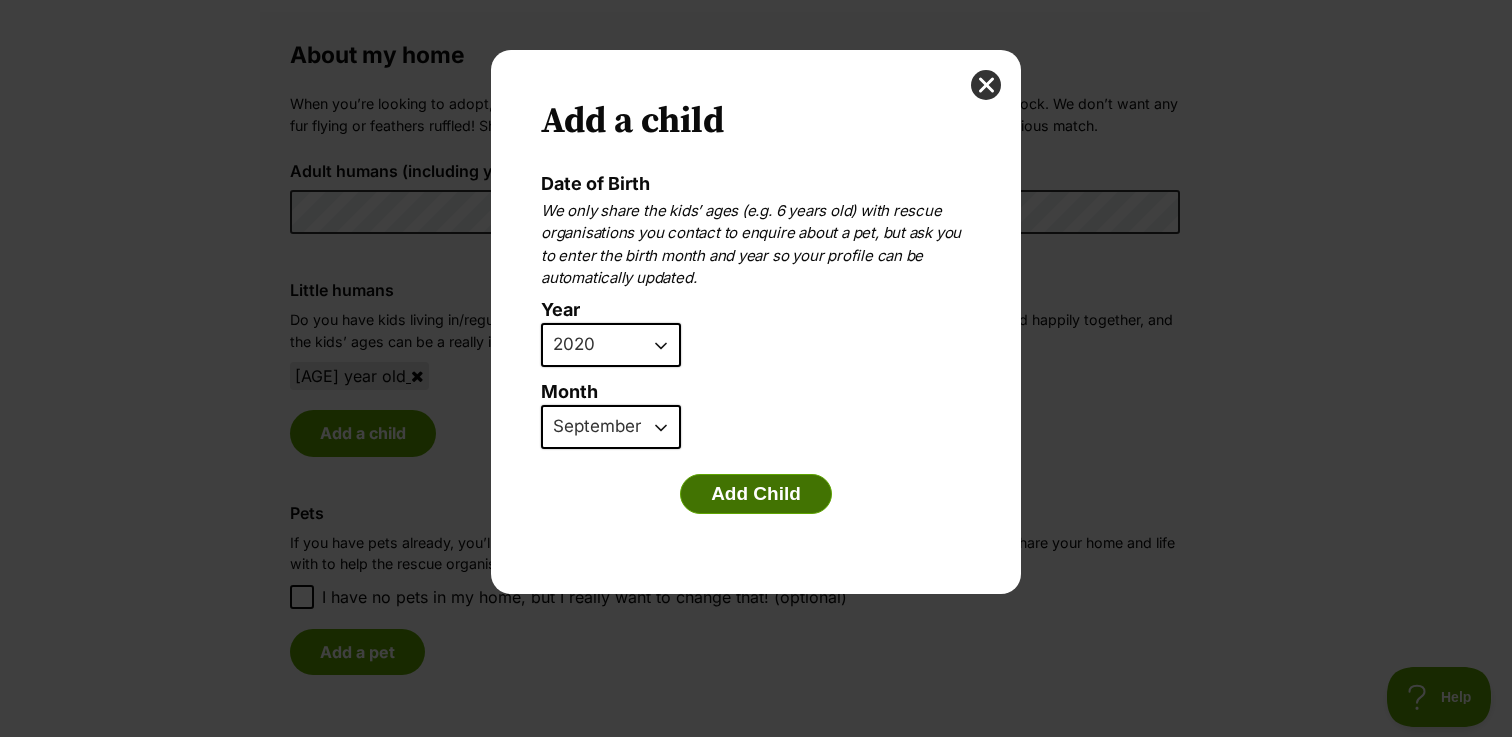 click on "Add Child" at bounding box center [756, 494] 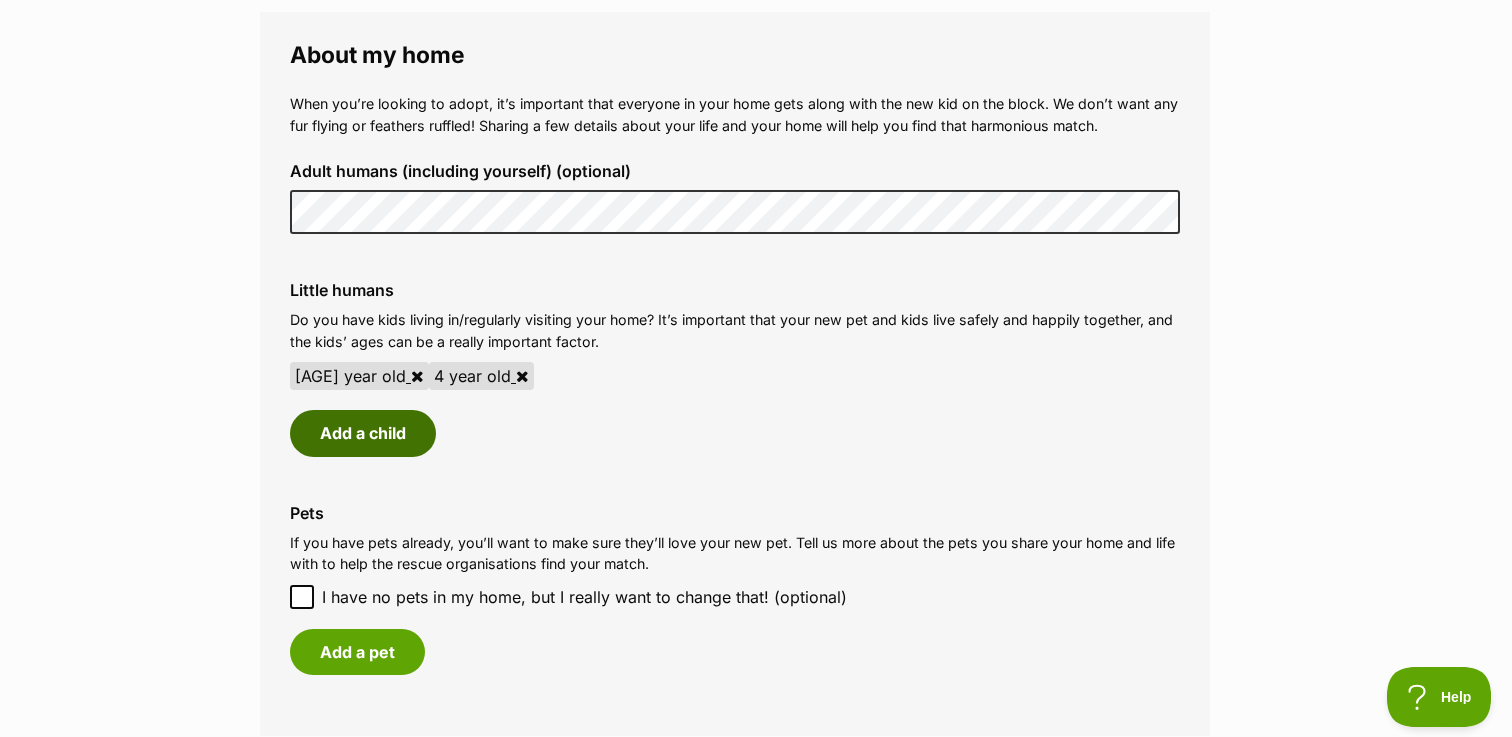 scroll, scrollTop: 1462, scrollLeft: 0, axis: vertical 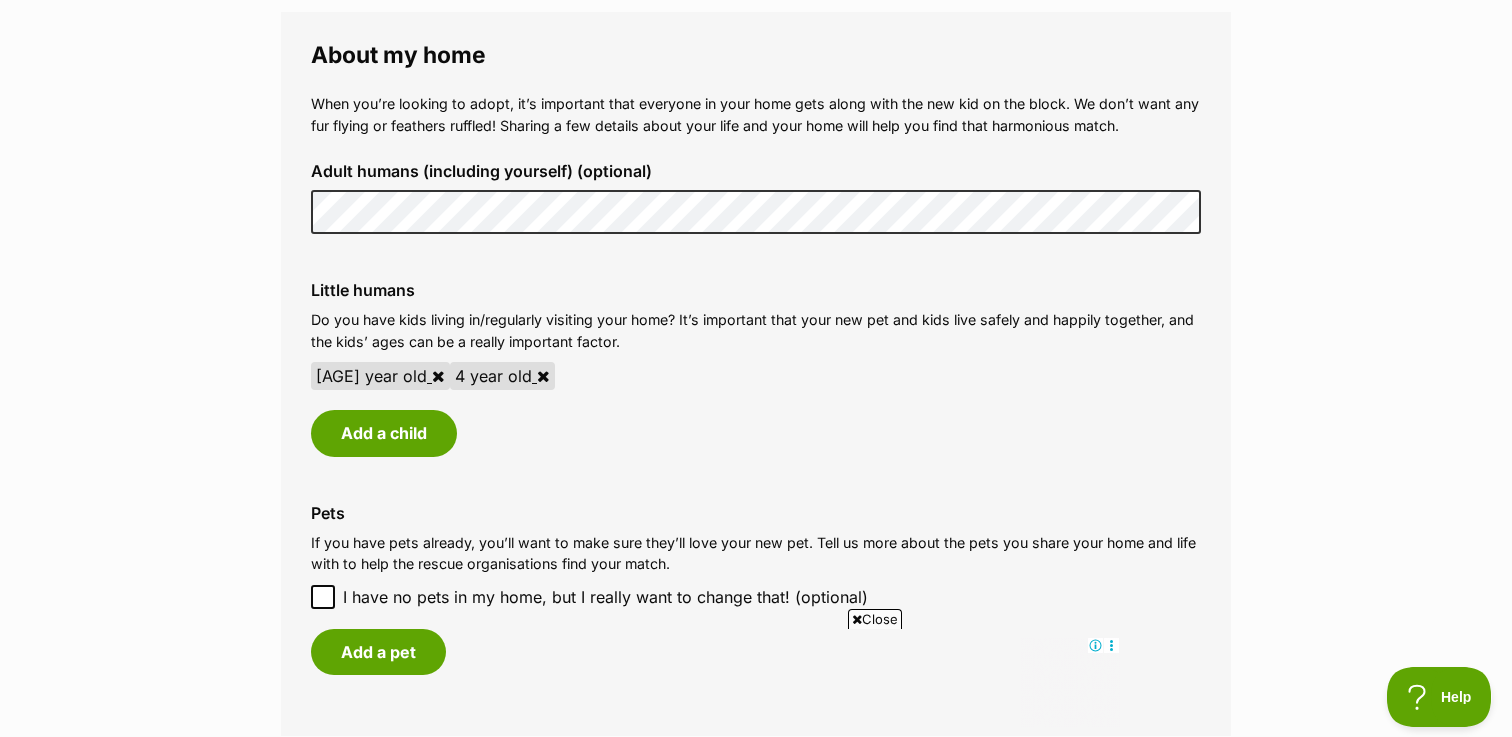 click at bounding box center [543, 376] 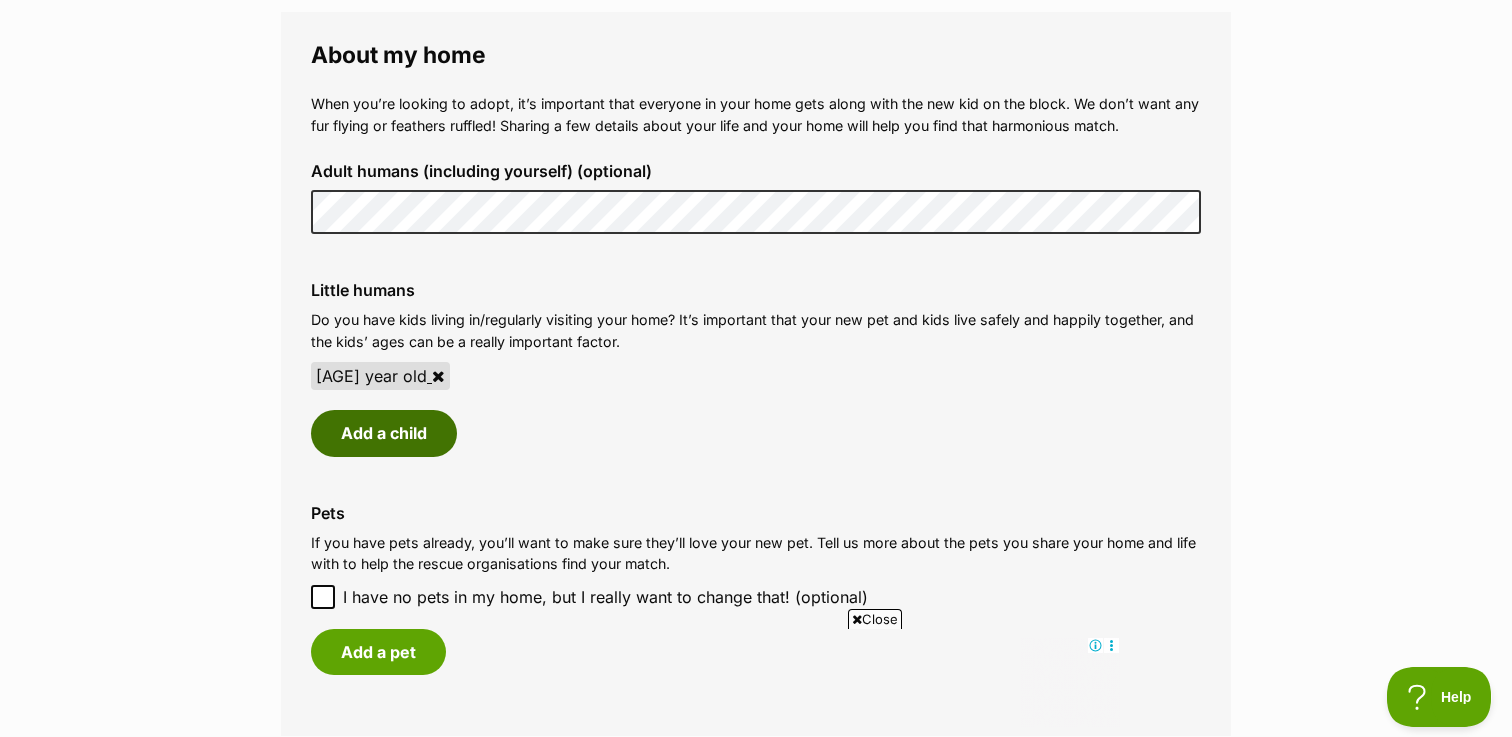 click on "Add a child" at bounding box center [384, 433] 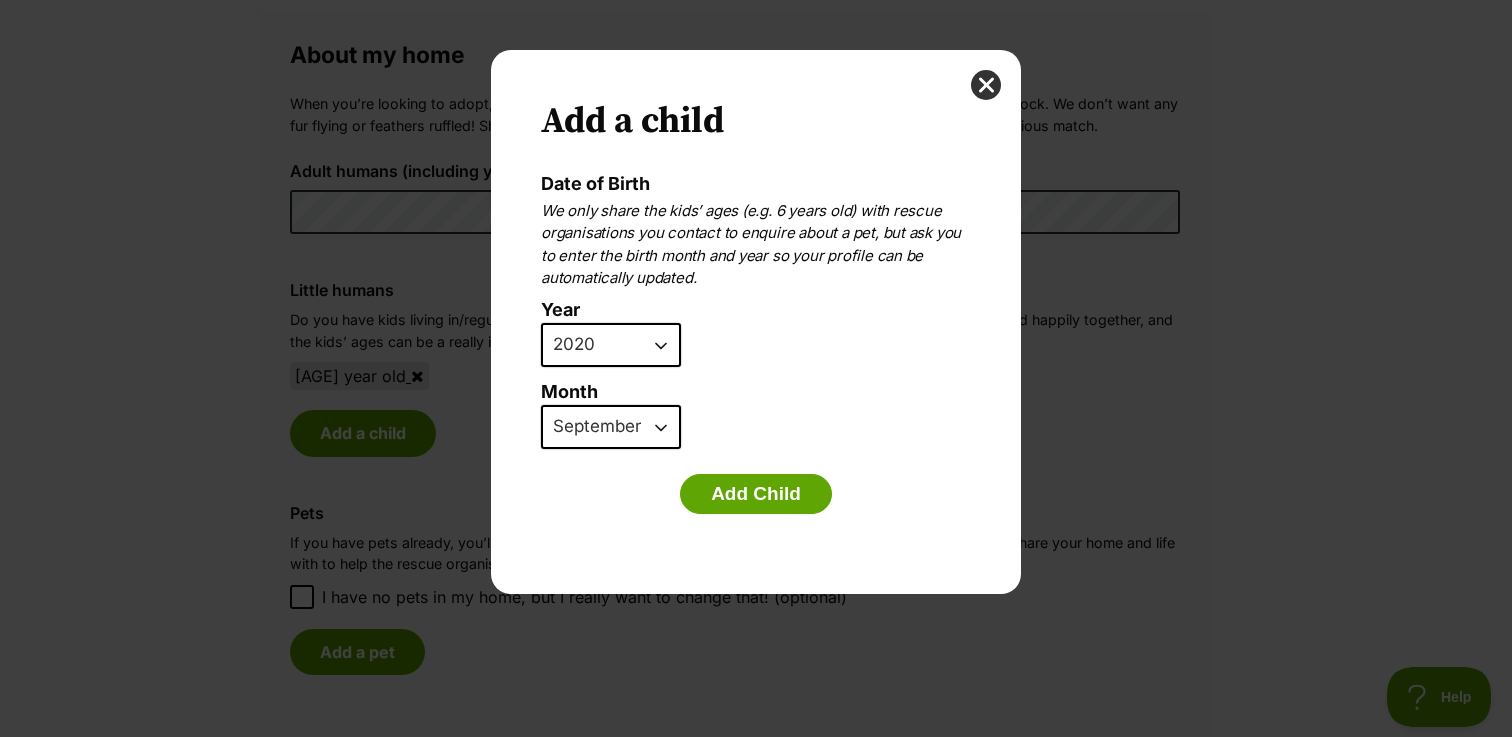 scroll, scrollTop: 0, scrollLeft: 0, axis: both 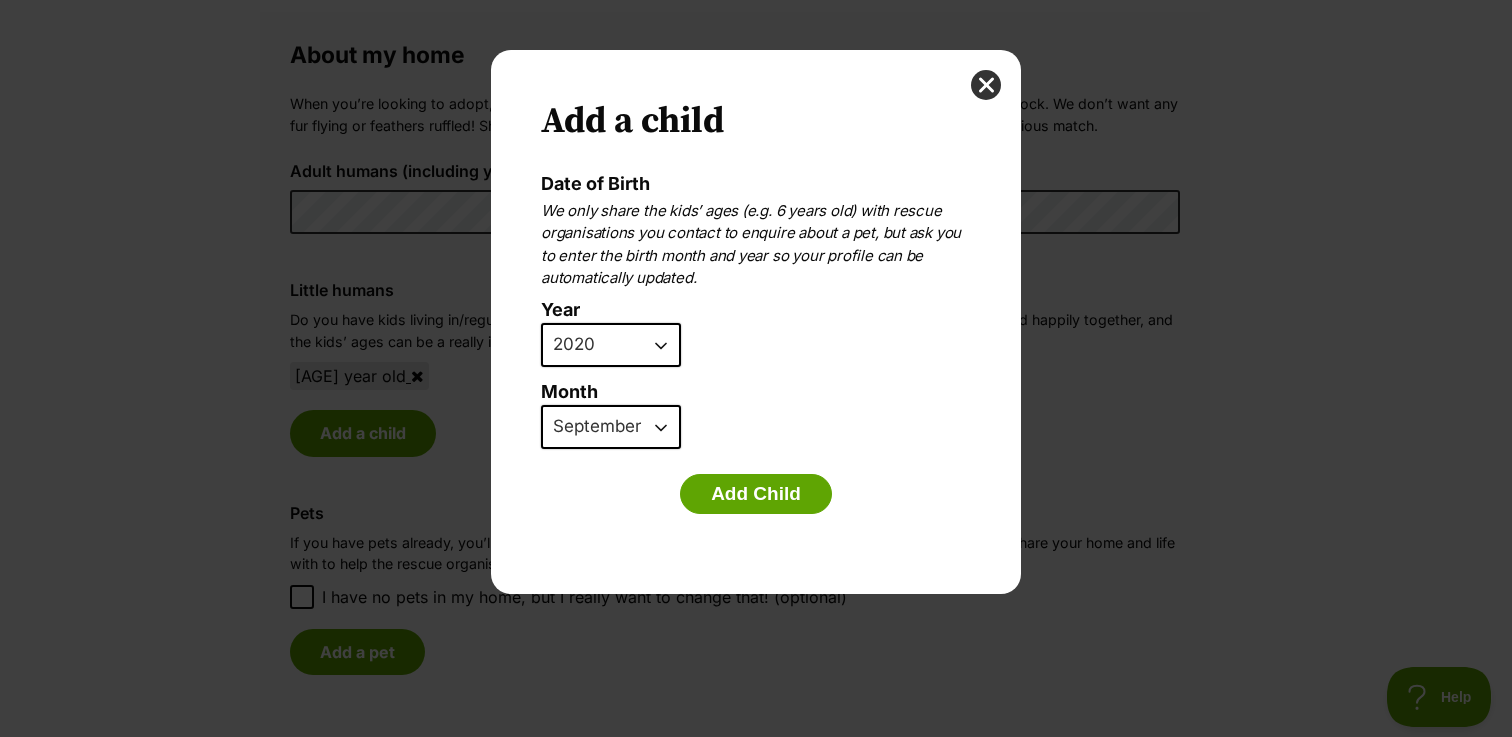 select on "2018" 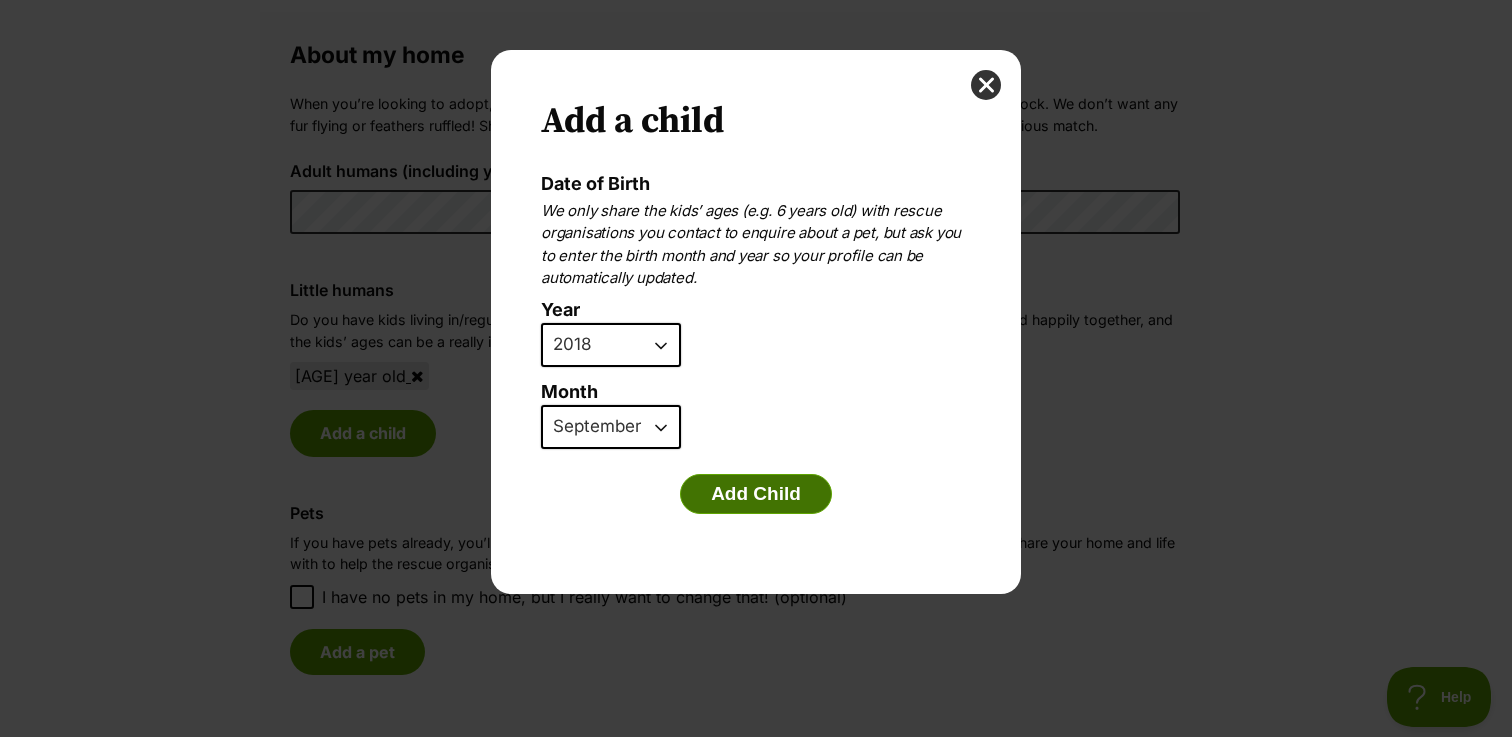 click on "Add Child" at bounding box center (756, 494) 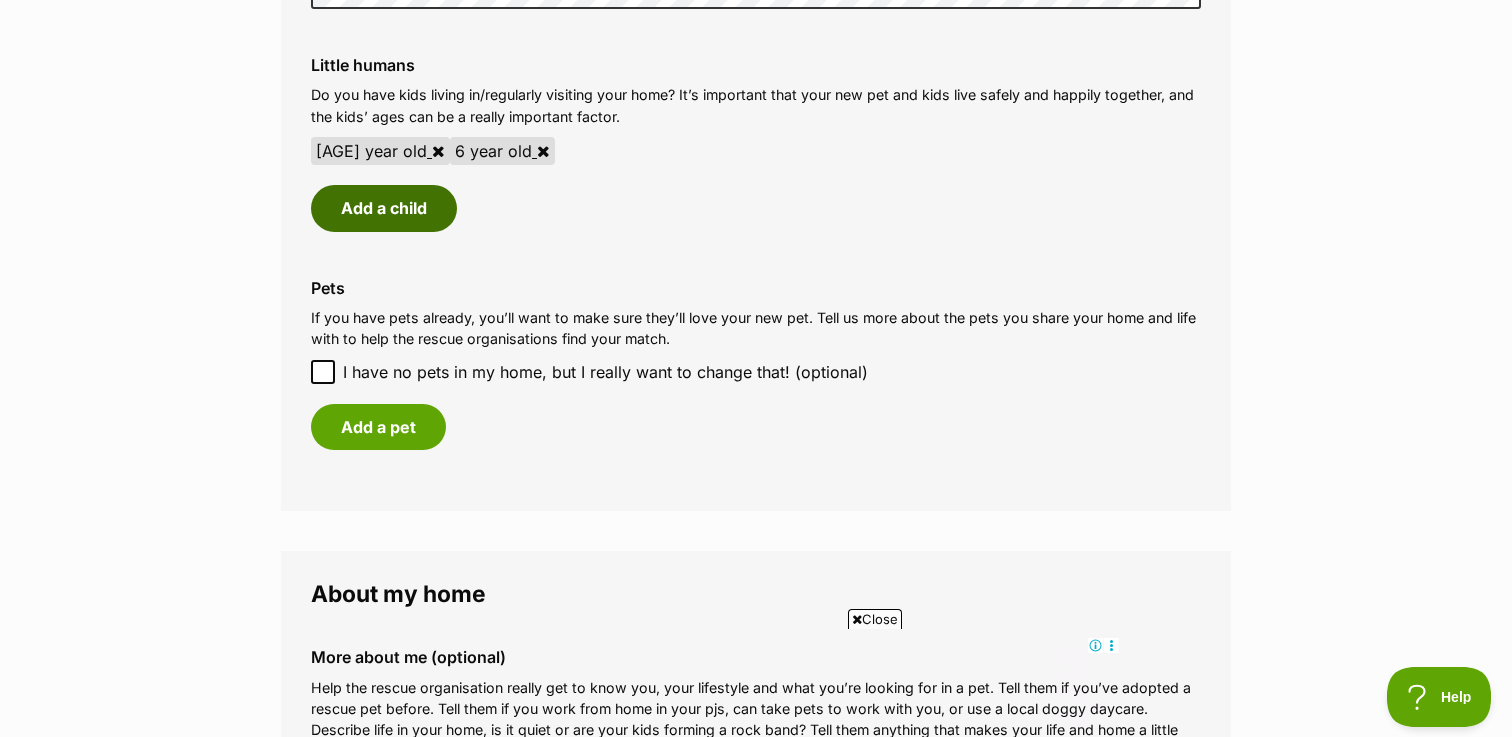scroll, scrollTop: 1688, scrollLeft: 0, axis: vertical 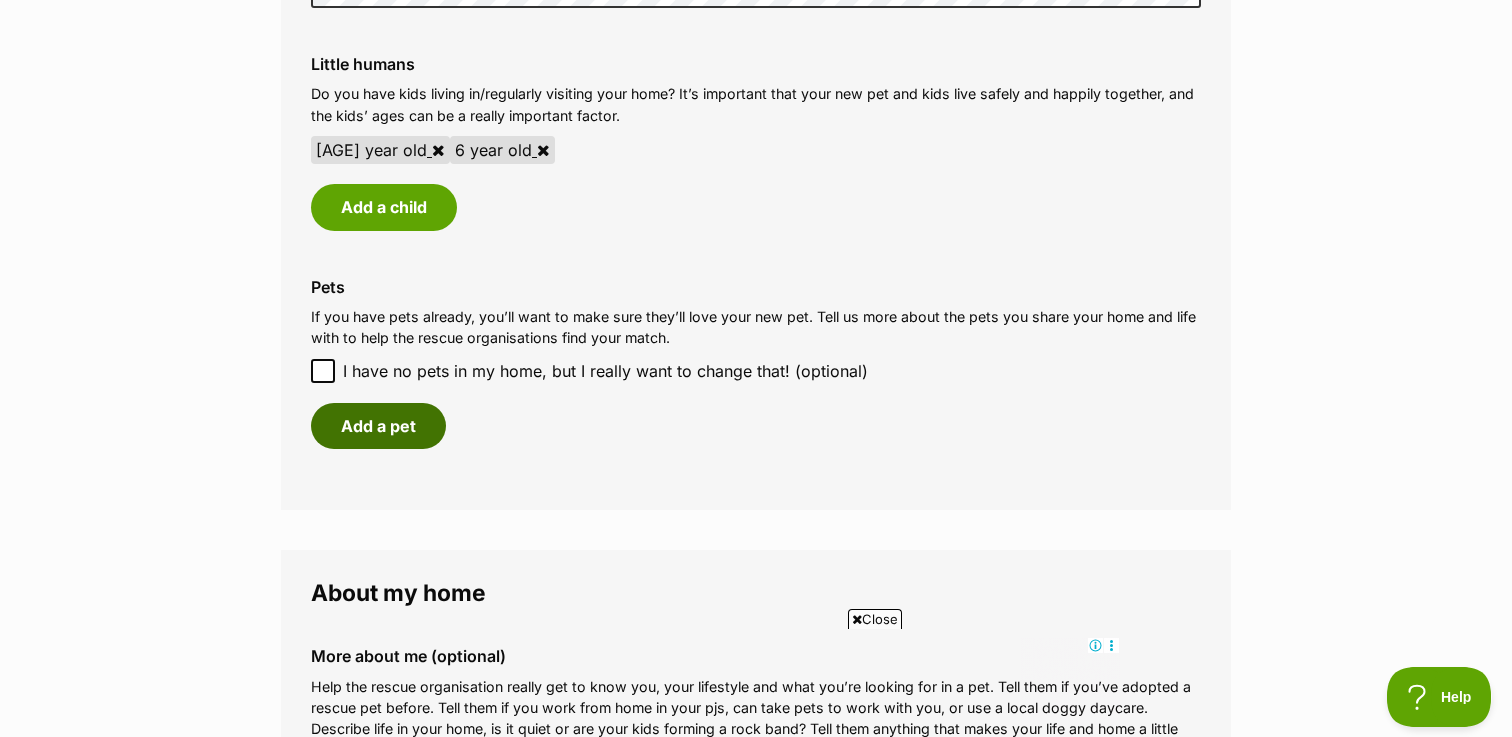 click on "Add a pet" at bounding box center (378, 426) 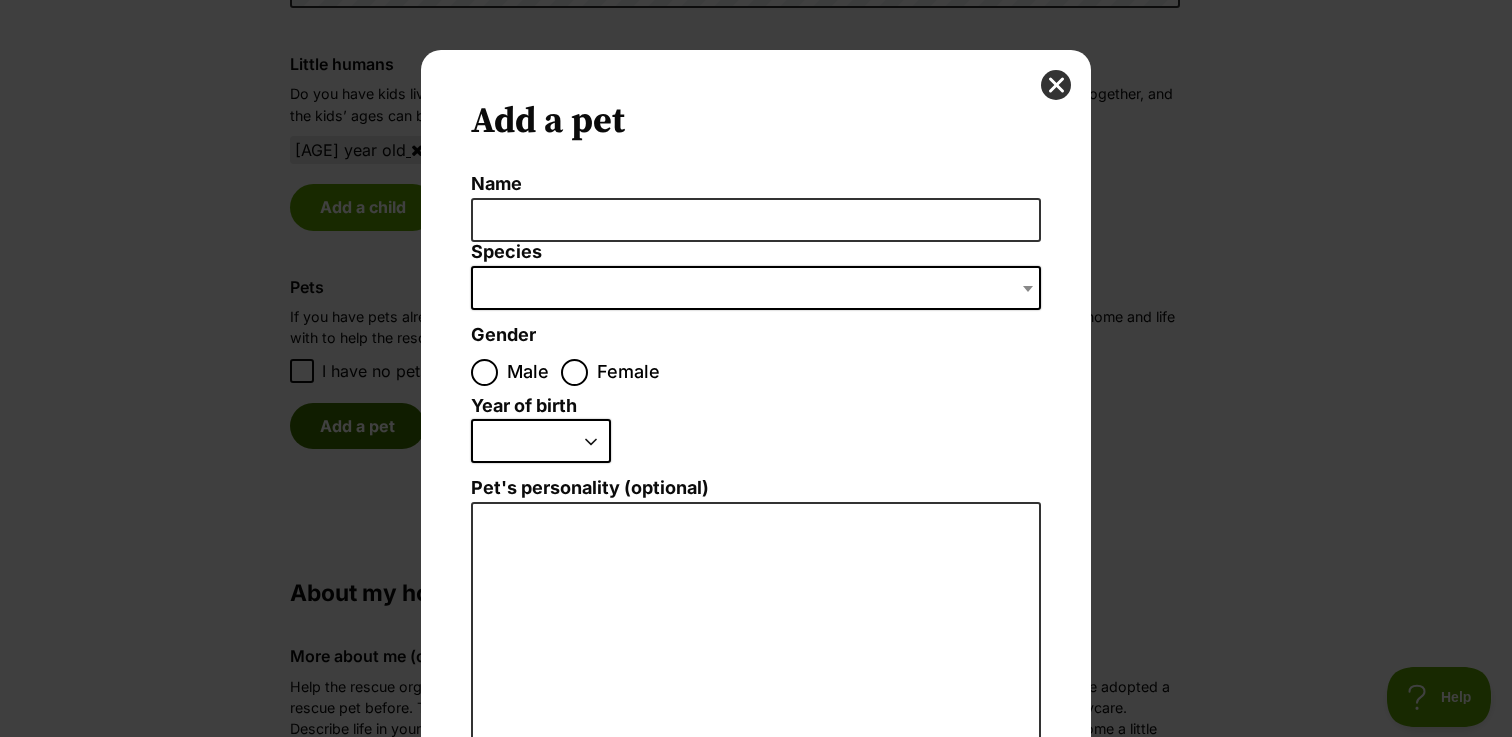 scroll, scrollTop: 0, scrollLeft: 0, axis: both 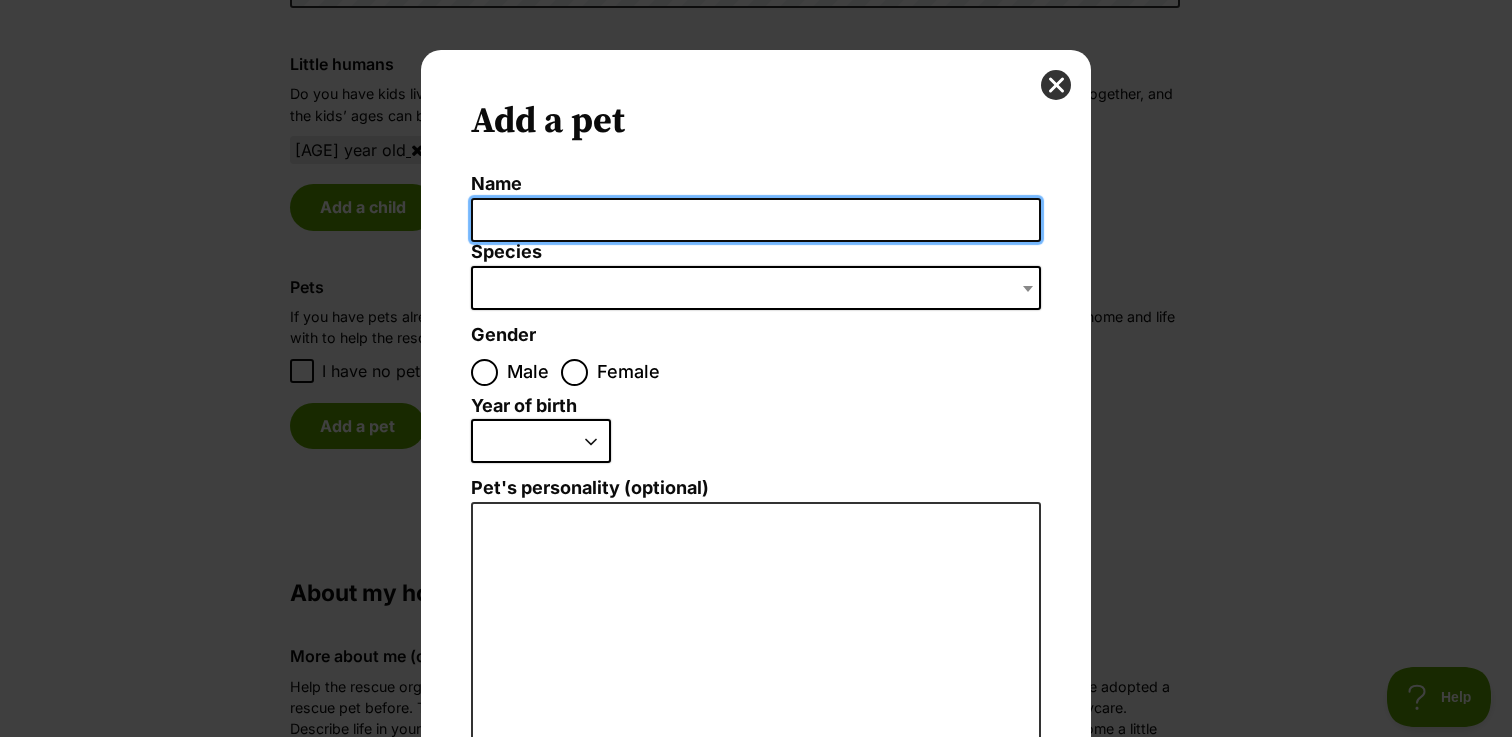 click on "Name" at bounding box center (756, 220) 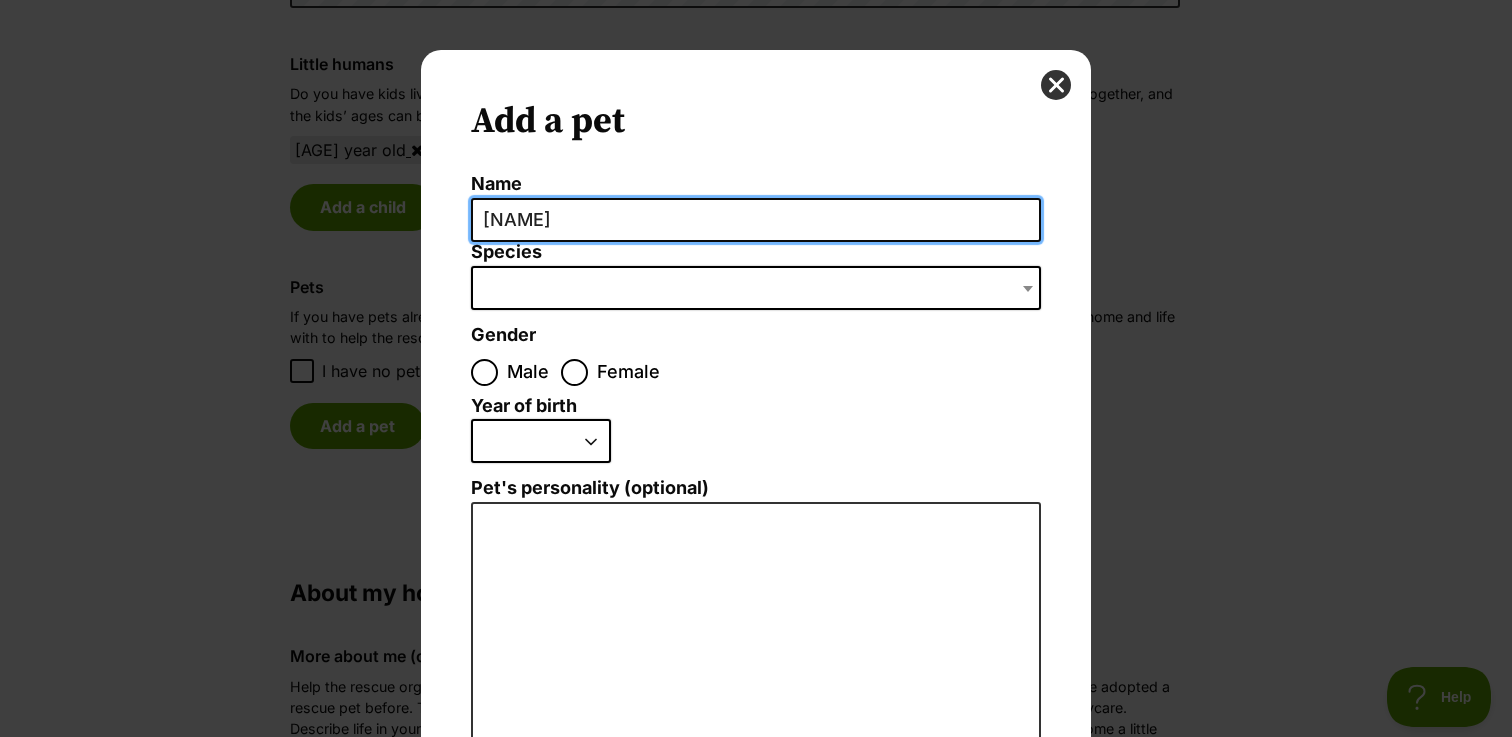 type on "Patsy" 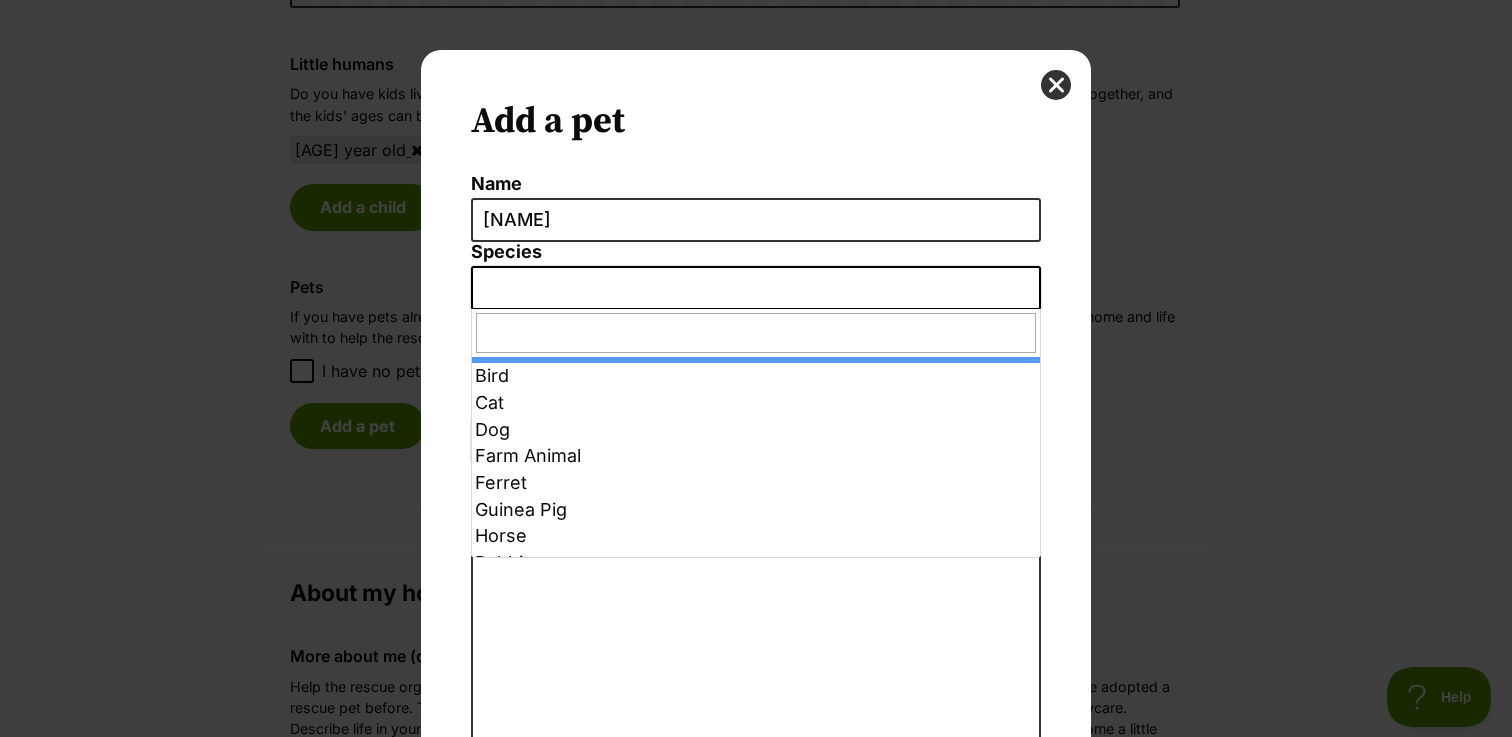 click at bounding box center (756, 288) 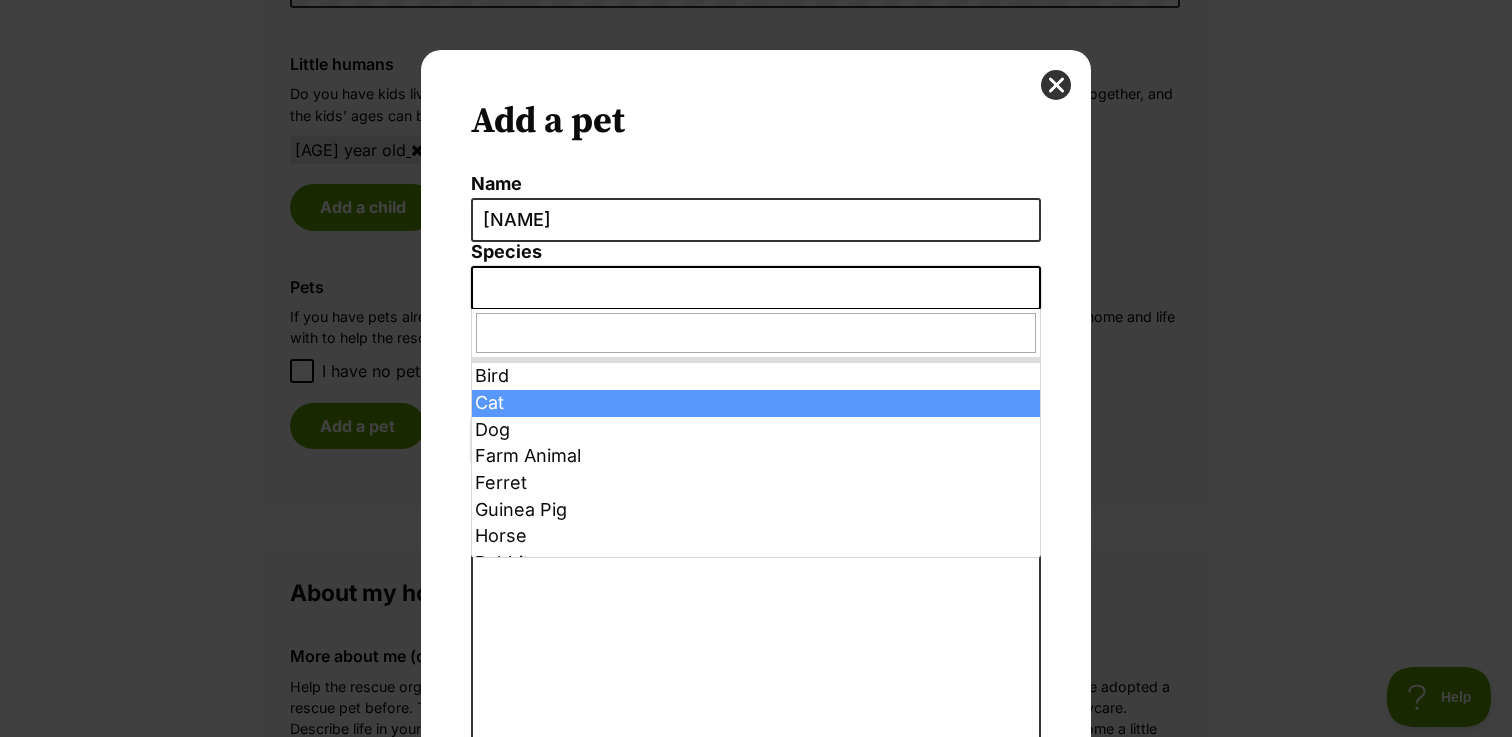 select on "2" 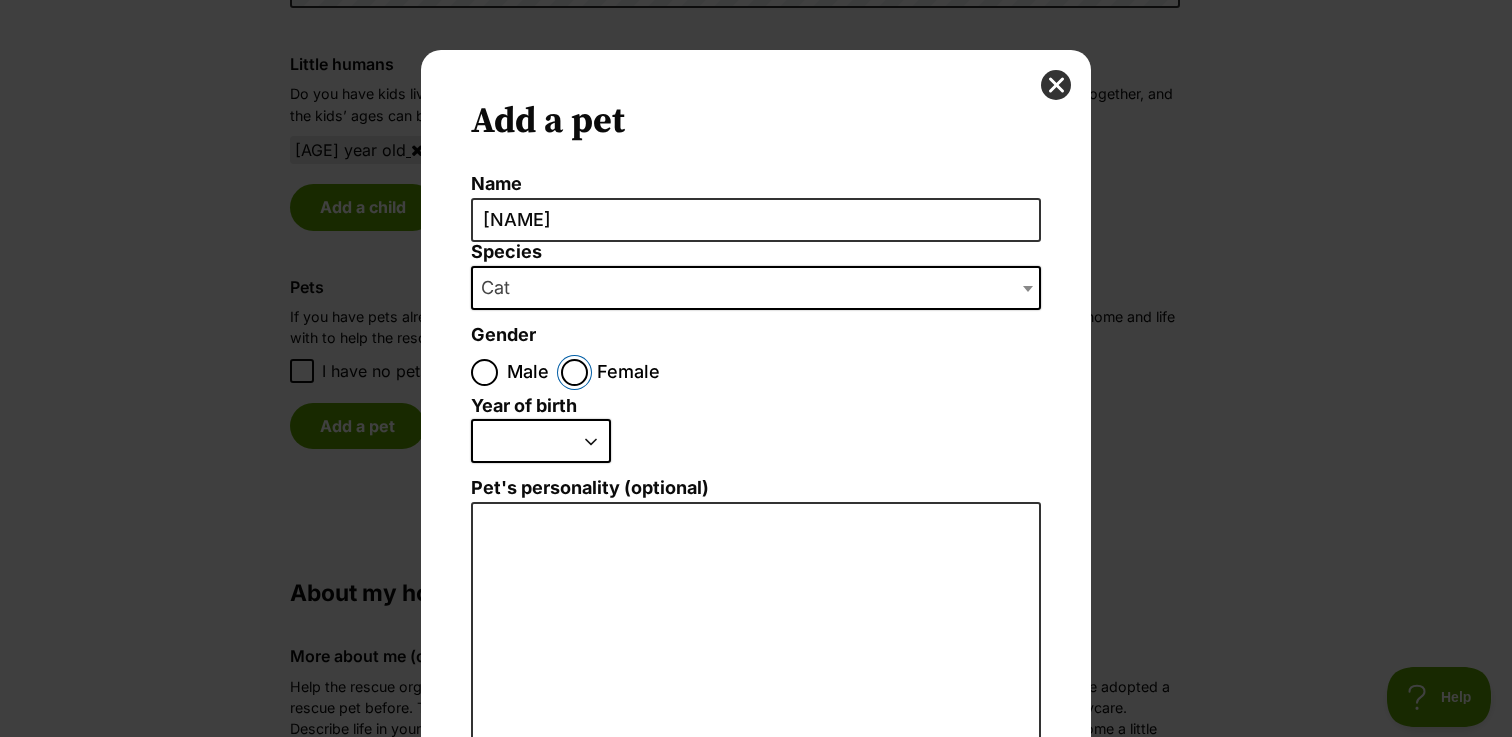 click on "Female" at bounding box center (574, 372) 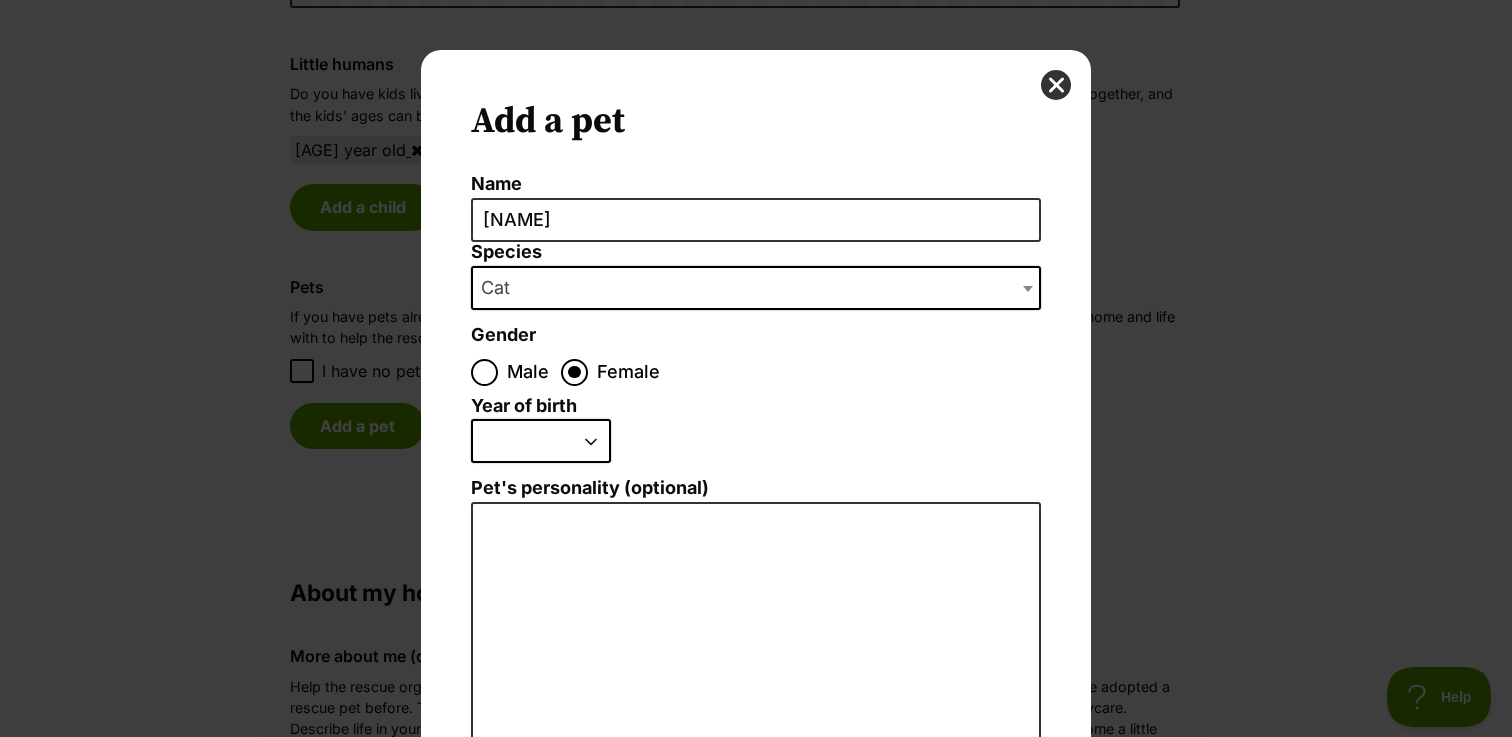 click on "2025
2024
2023
2022
2021
2020
2019
2018
2017
2016
2015
2014
2013
2012
2011
2010
2009
2008
2007
2006
2005
2004
2003
2002
2001
2000
1999
1998
1997
1996
1995" at bounding box center (541, 441) 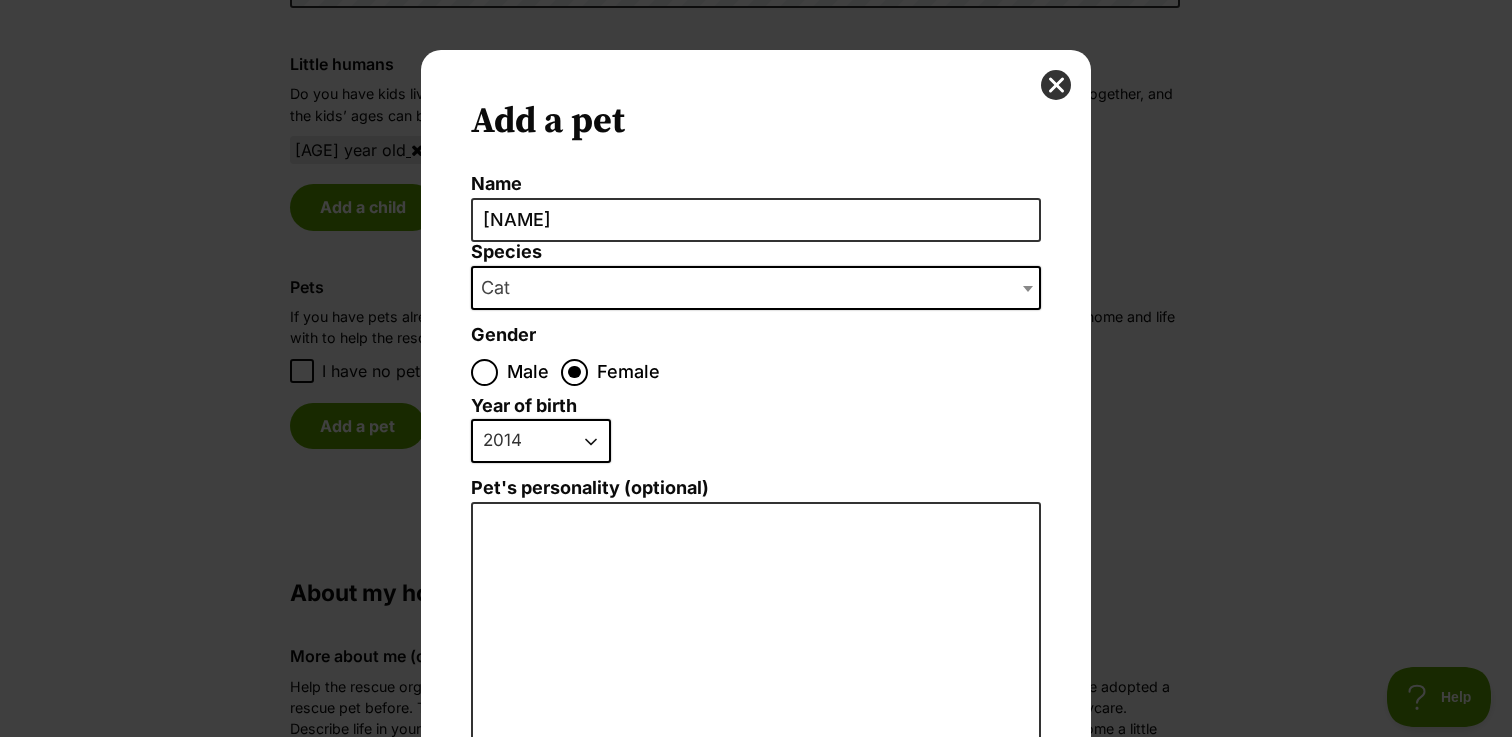 scroll, scrollTop: 0, scrollLeft: 0, axis: both 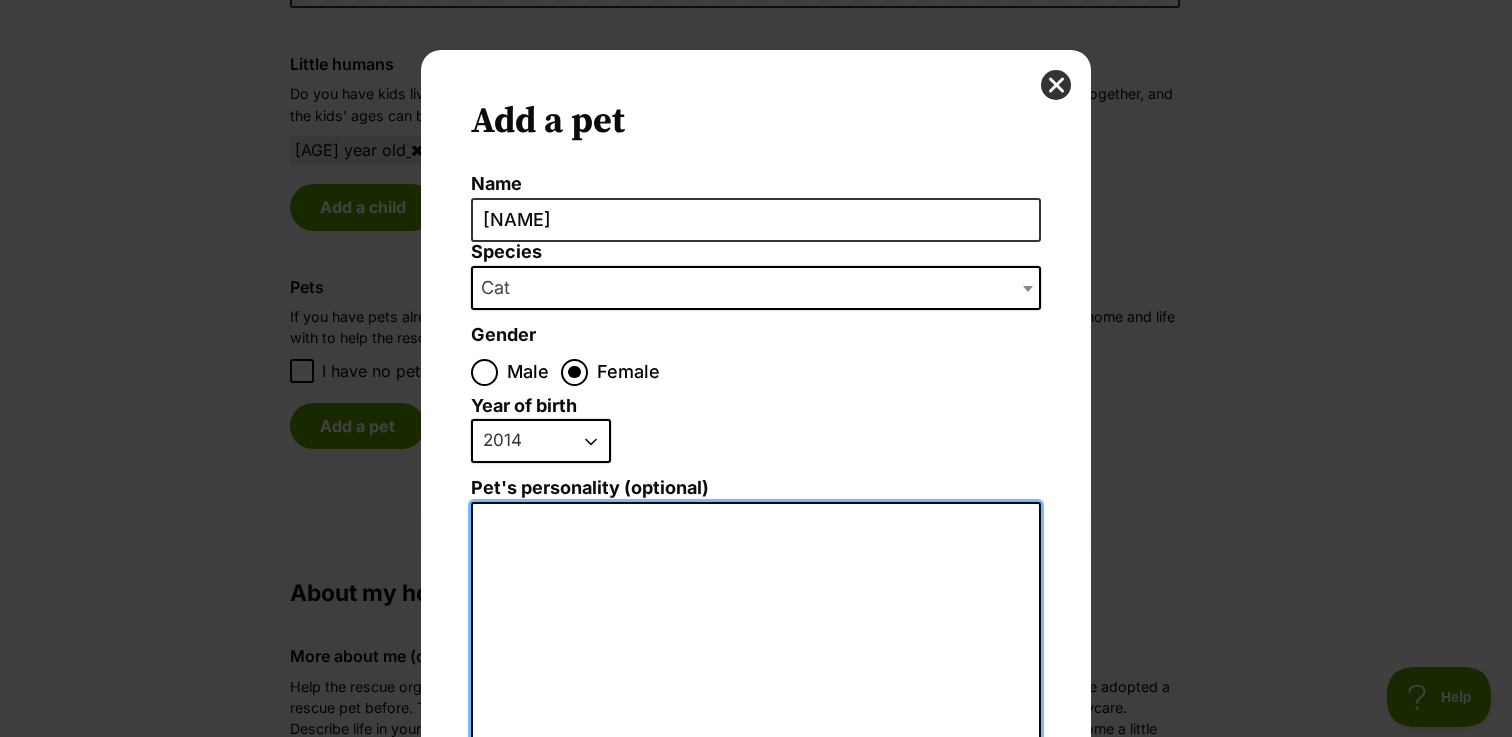 click on "Pet's personality (optional)" at bounding box center [756, 721] 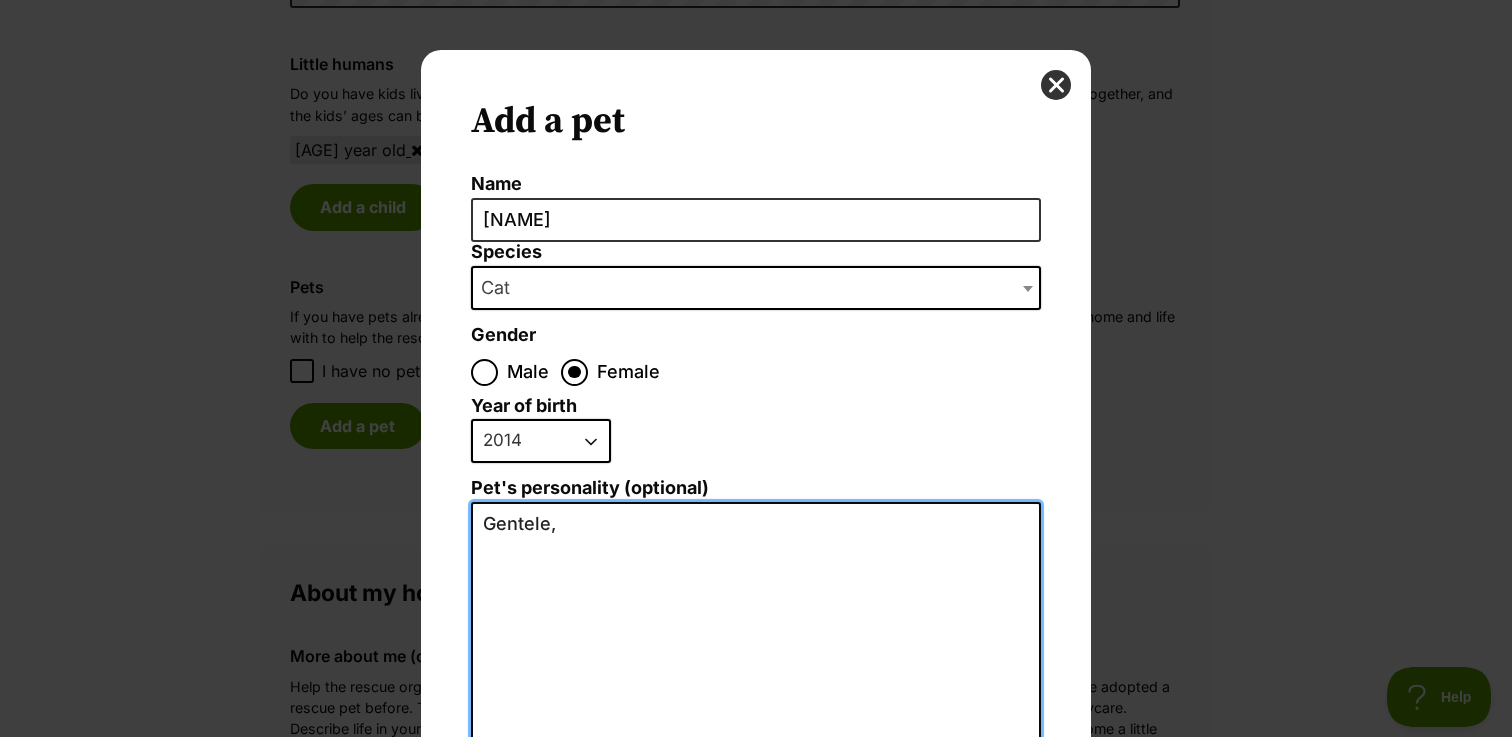 scroll, scrollTop: 0, scrollLeft: 0, axis: both 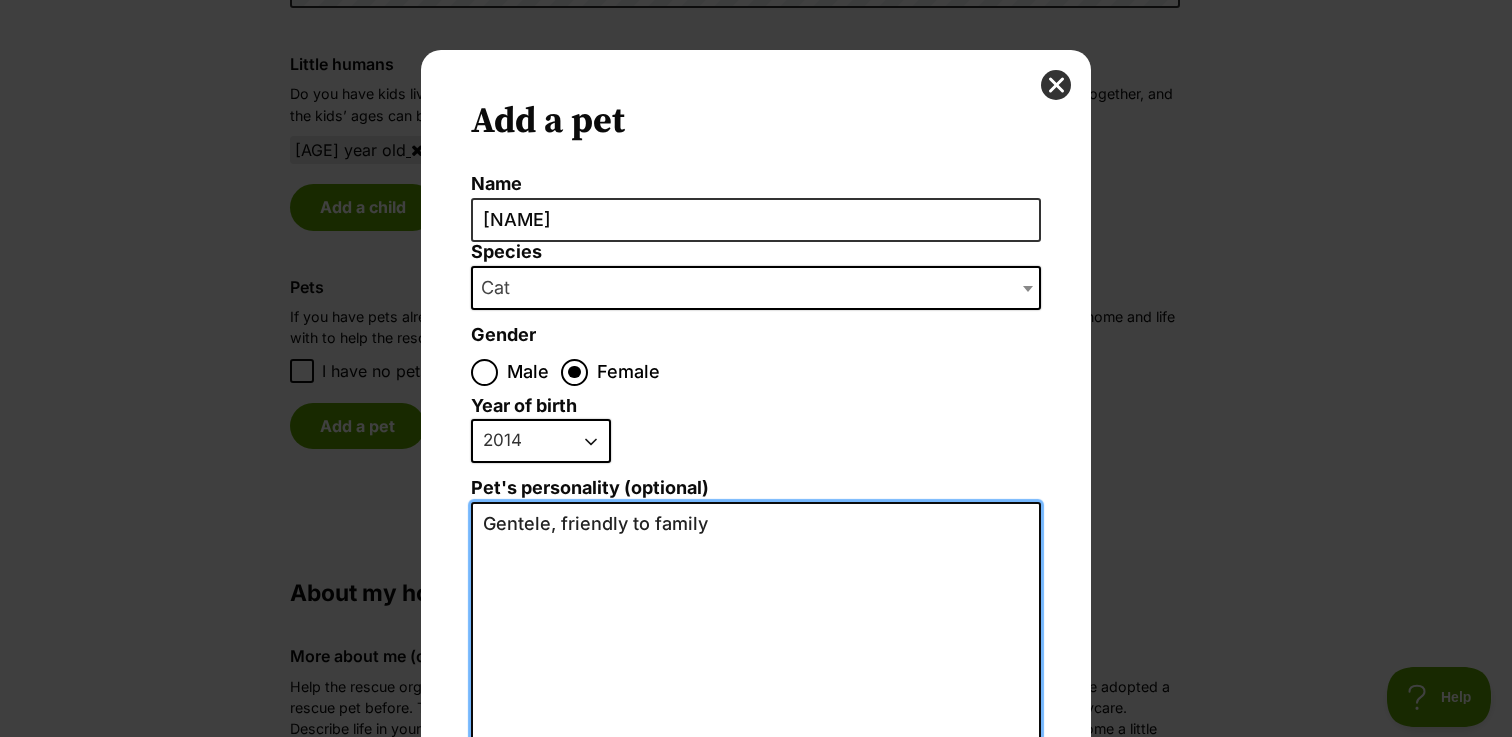 click on "Gentele, friendly to family" at bounding box center [756, 721] 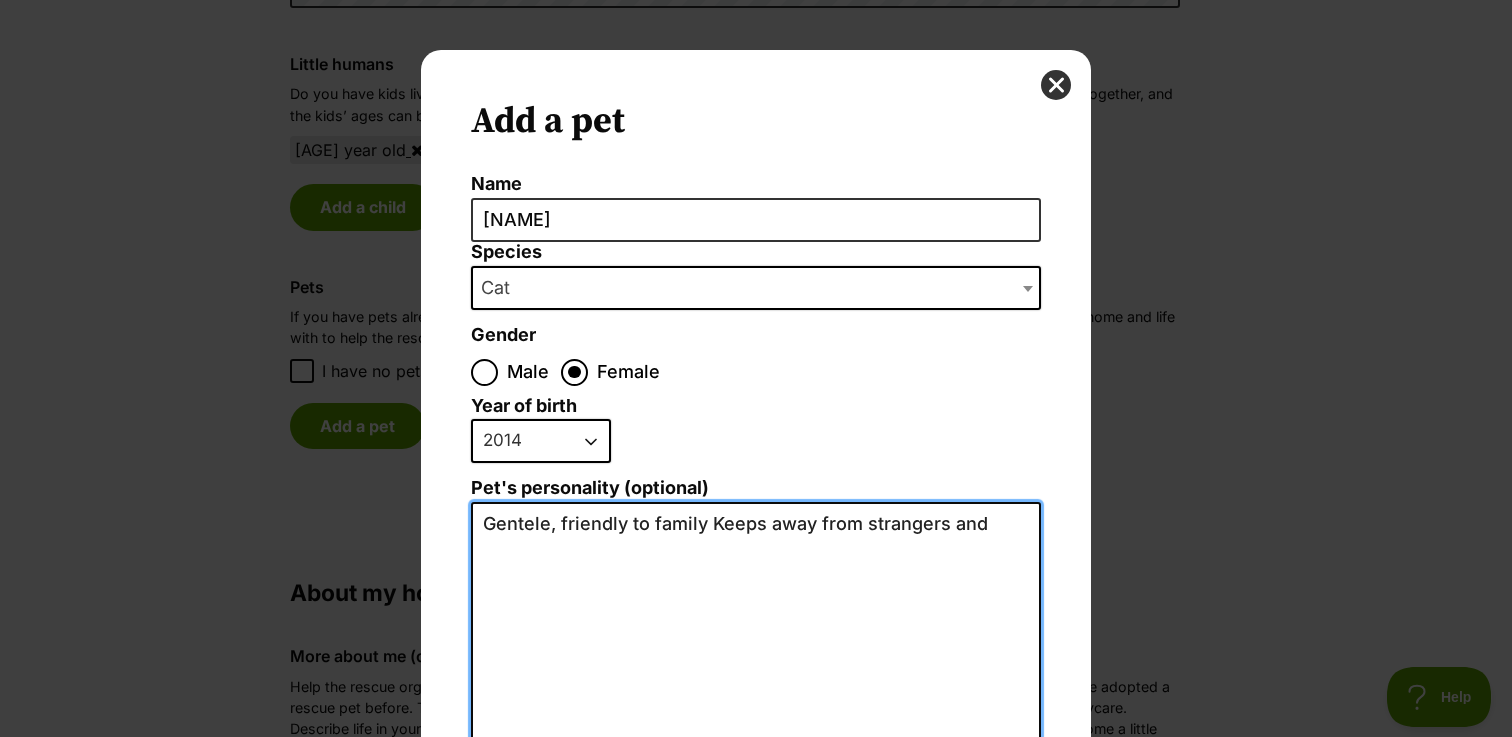scroll, scrollTop: 0, scrollLeft: 0, axis: both 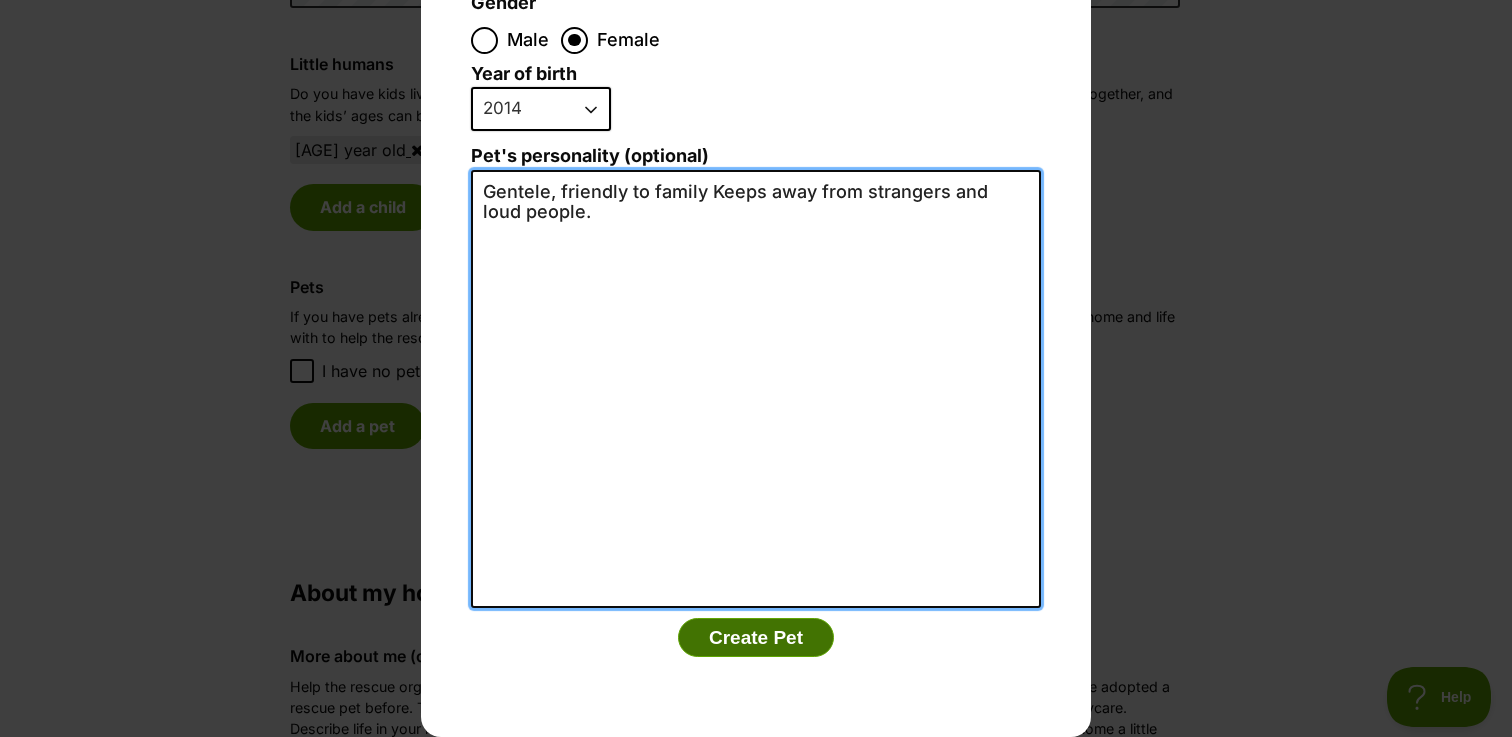 type on "Gentele, friendly to family Keeps away from strangers and loud people." 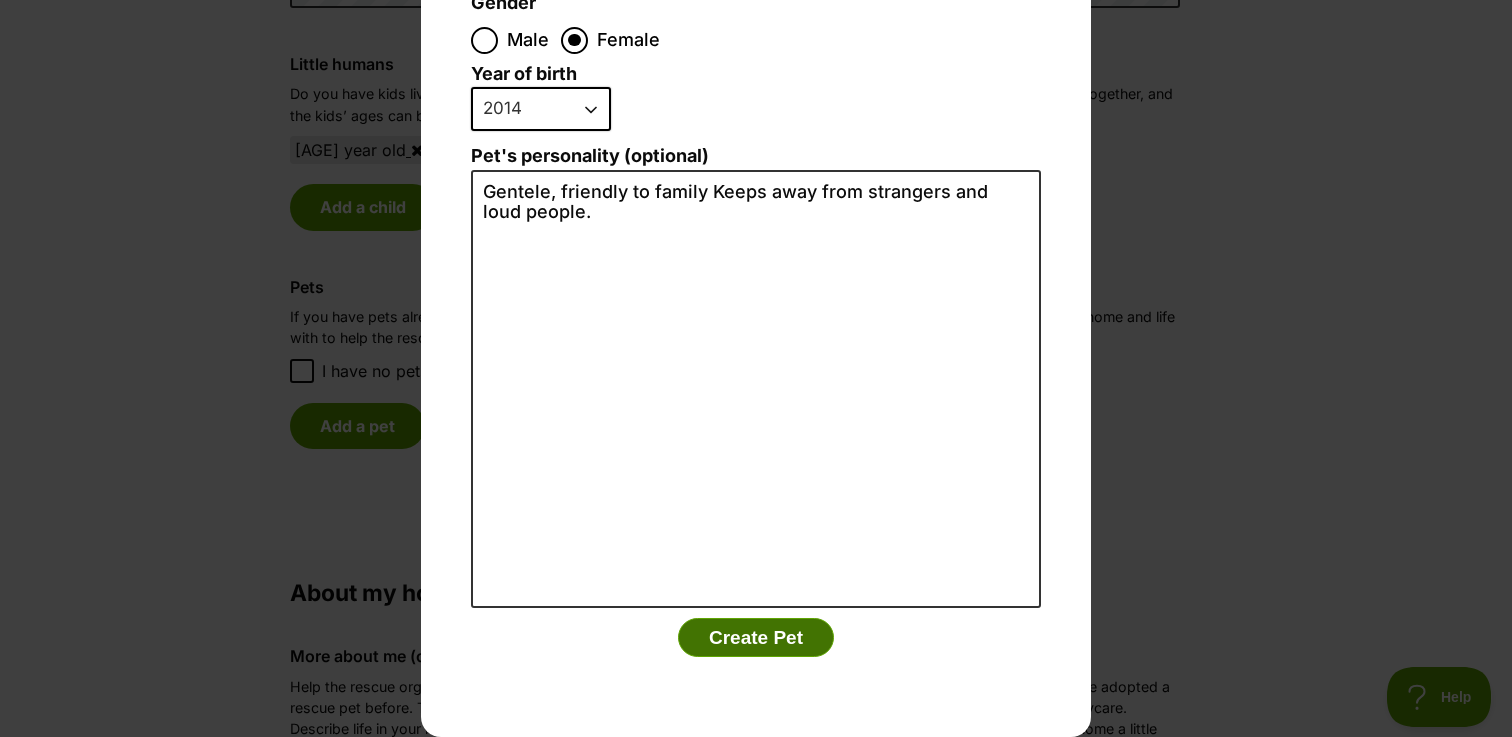 click on "Create Pet" at bounding box center (756, 638) 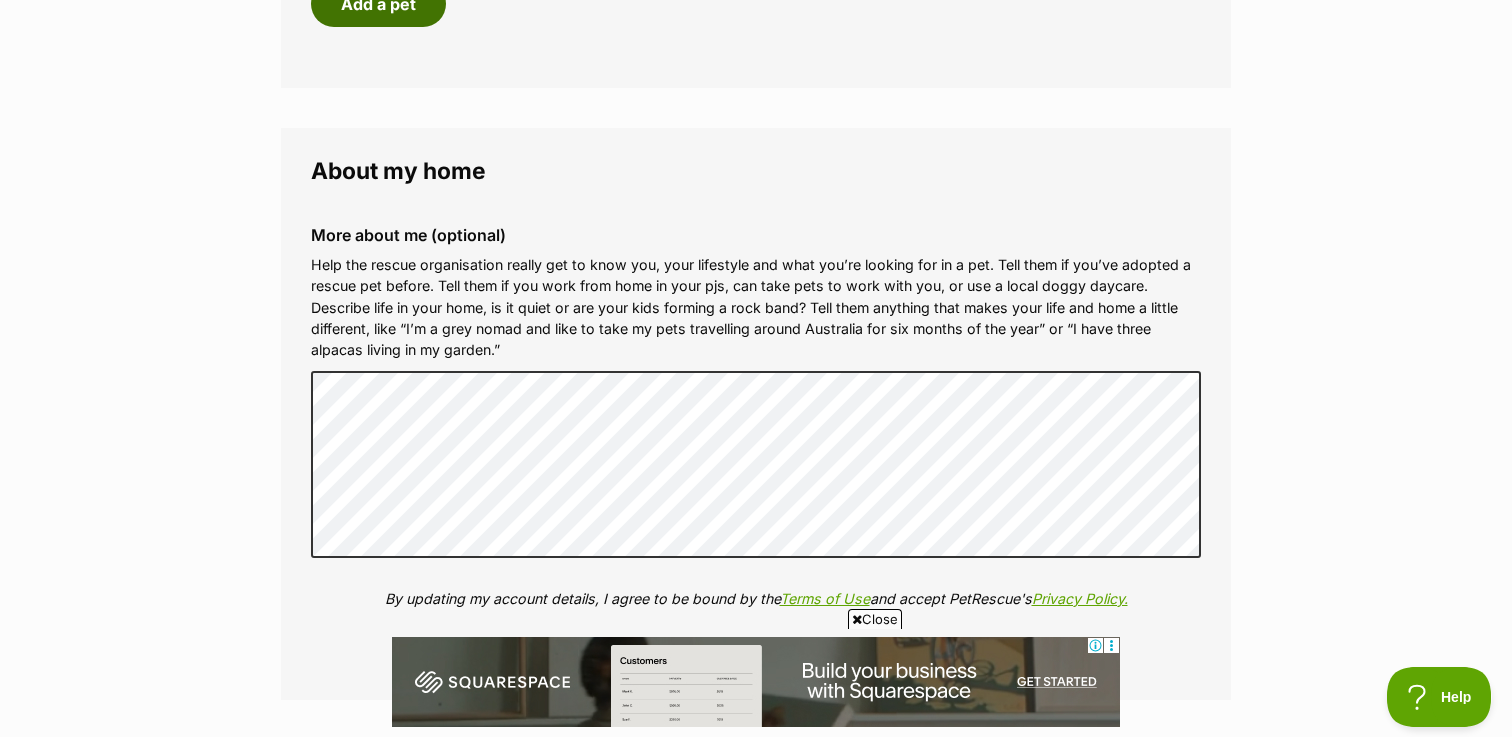 scroll, scrollTop: 2285, scrollLeft: 0, axis: vertical 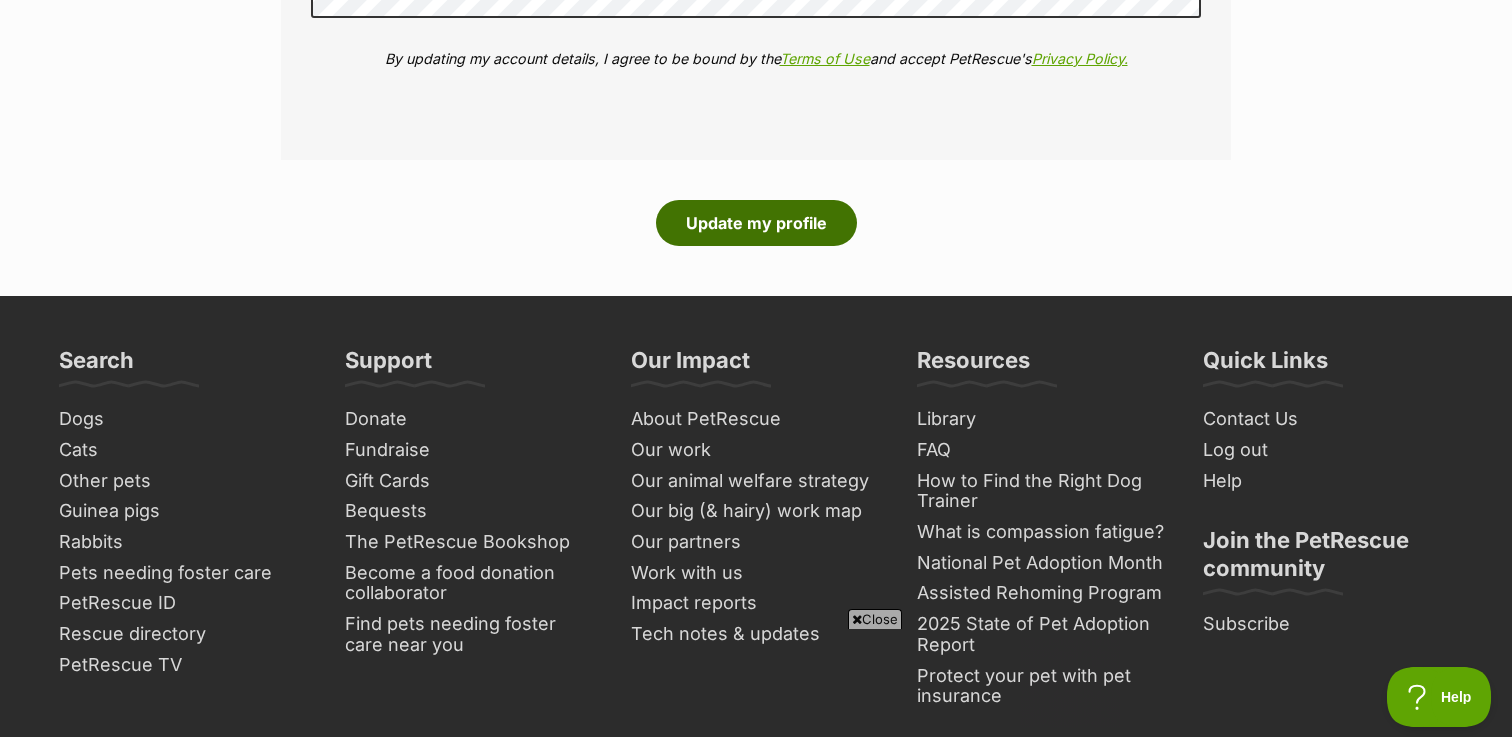 click on "Update my profile" at bounding box center [756, 223] 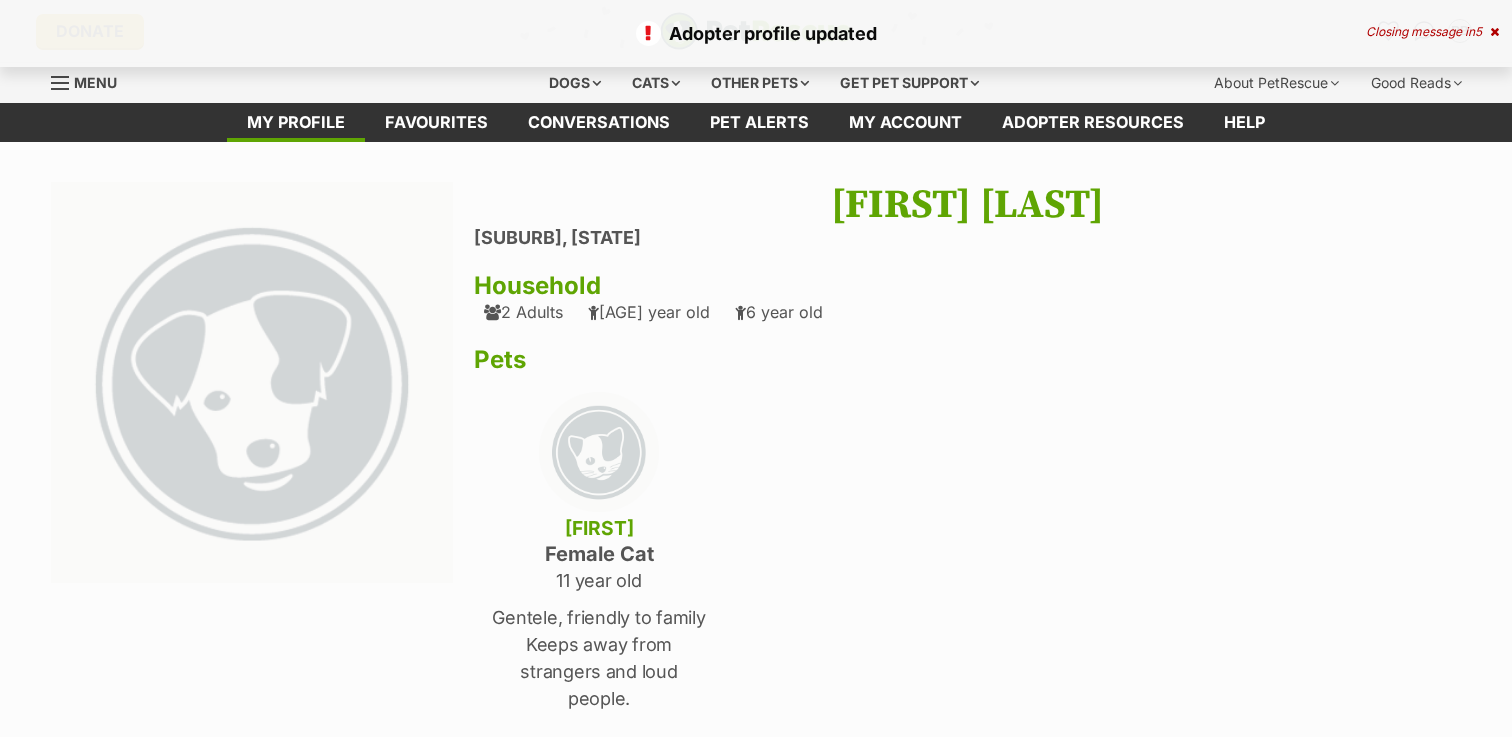scroll, scrollTop: 0, scrollLeft: 0, axis: both 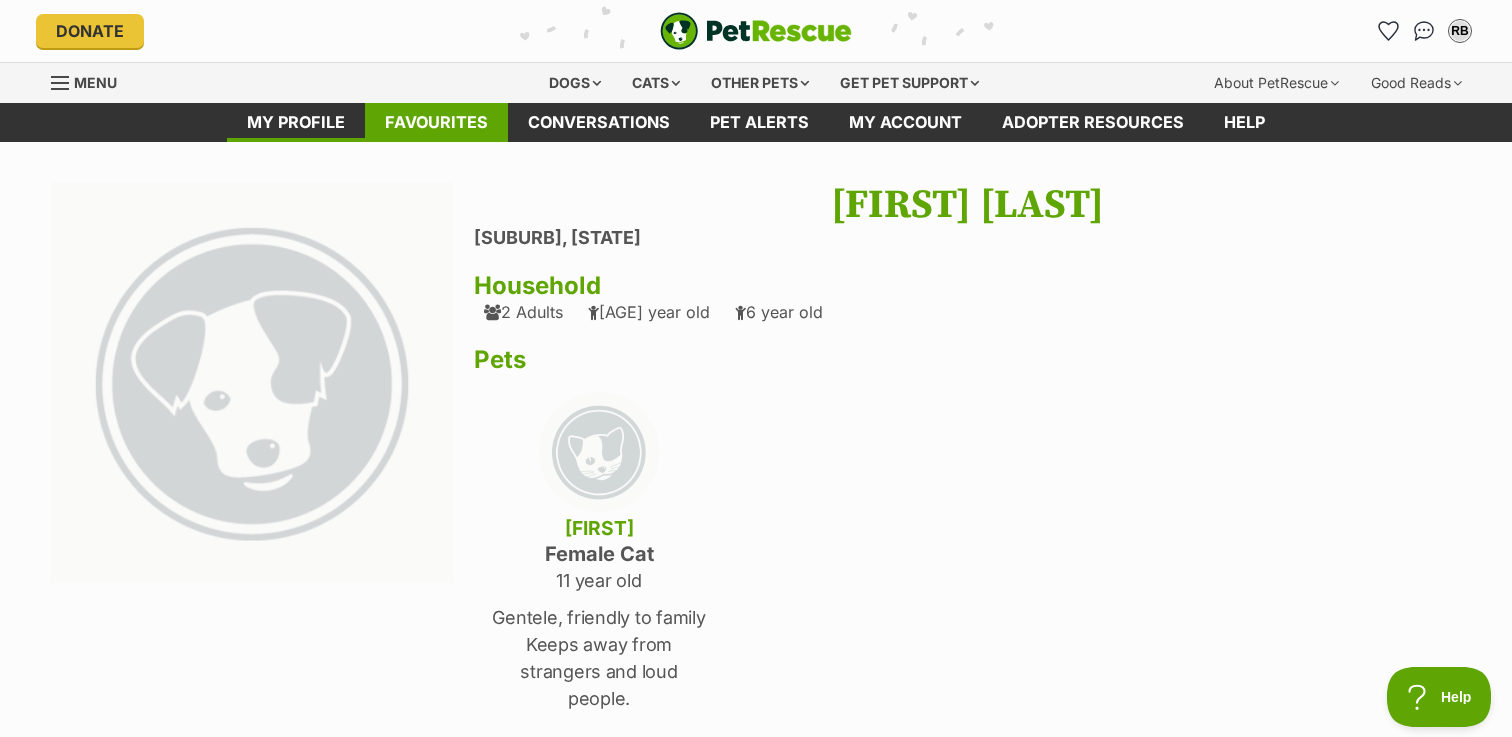 click on "Favourites" at bounding box center (436, 122) 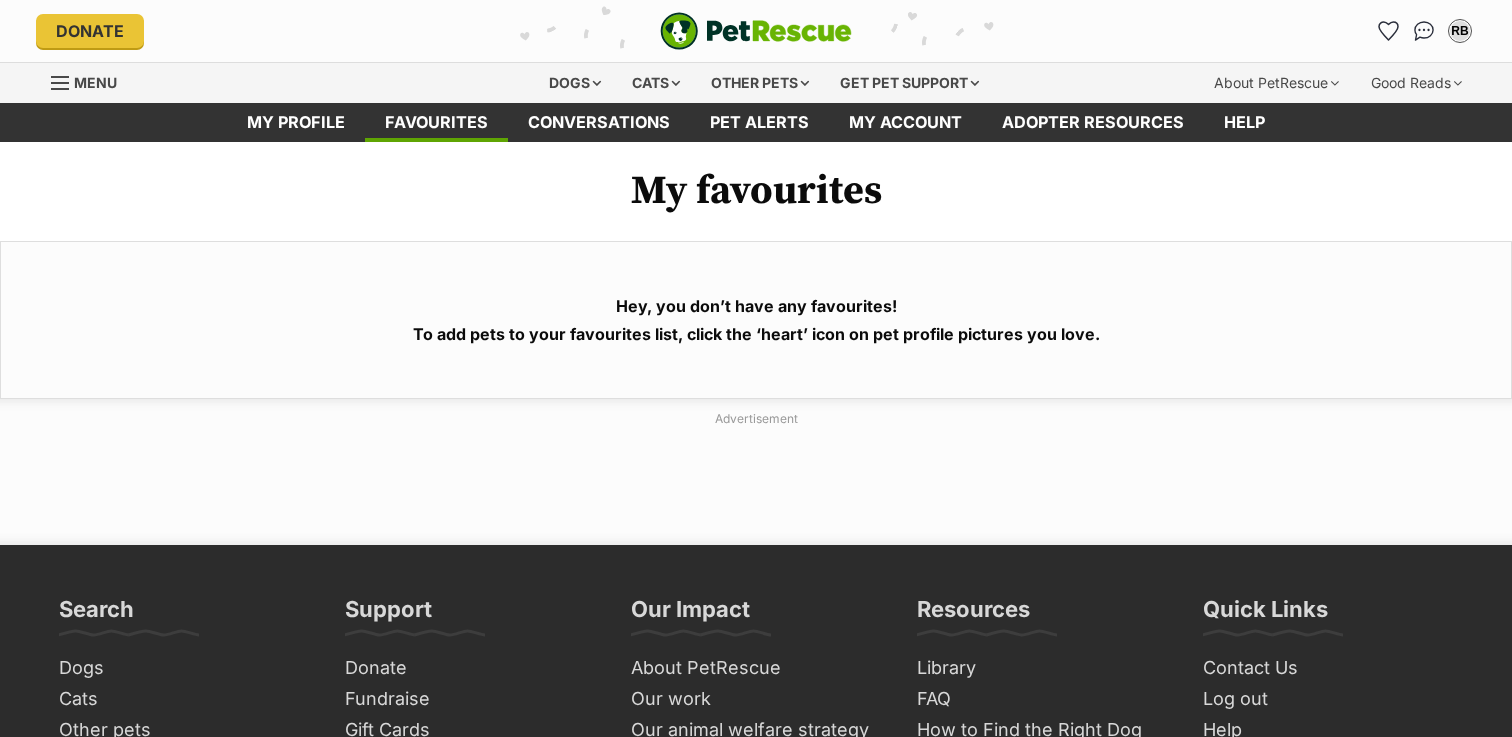 scroll, scrollTop: 0, scrollLeft: 0, axis: both 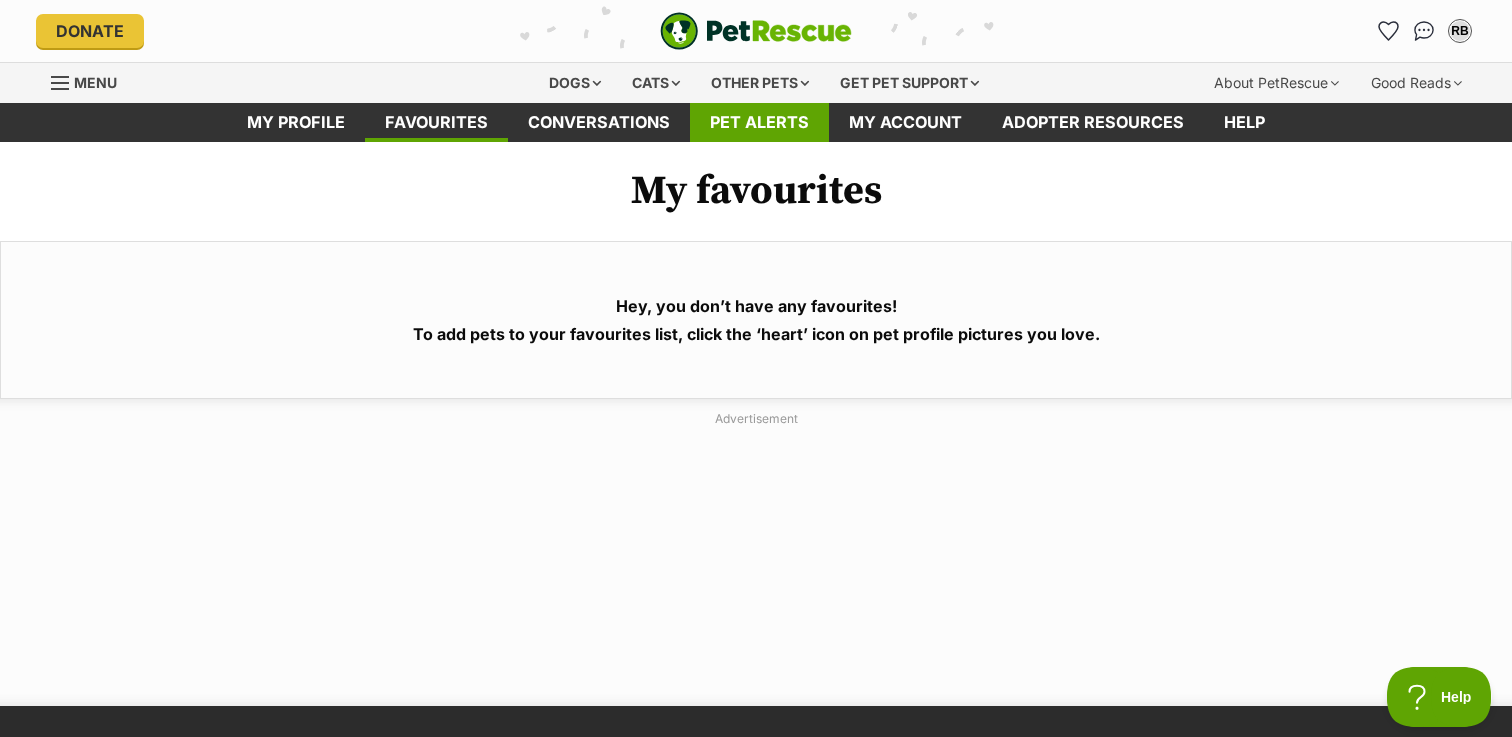 click on "Pet alerts" at bounding box center [759, 122] 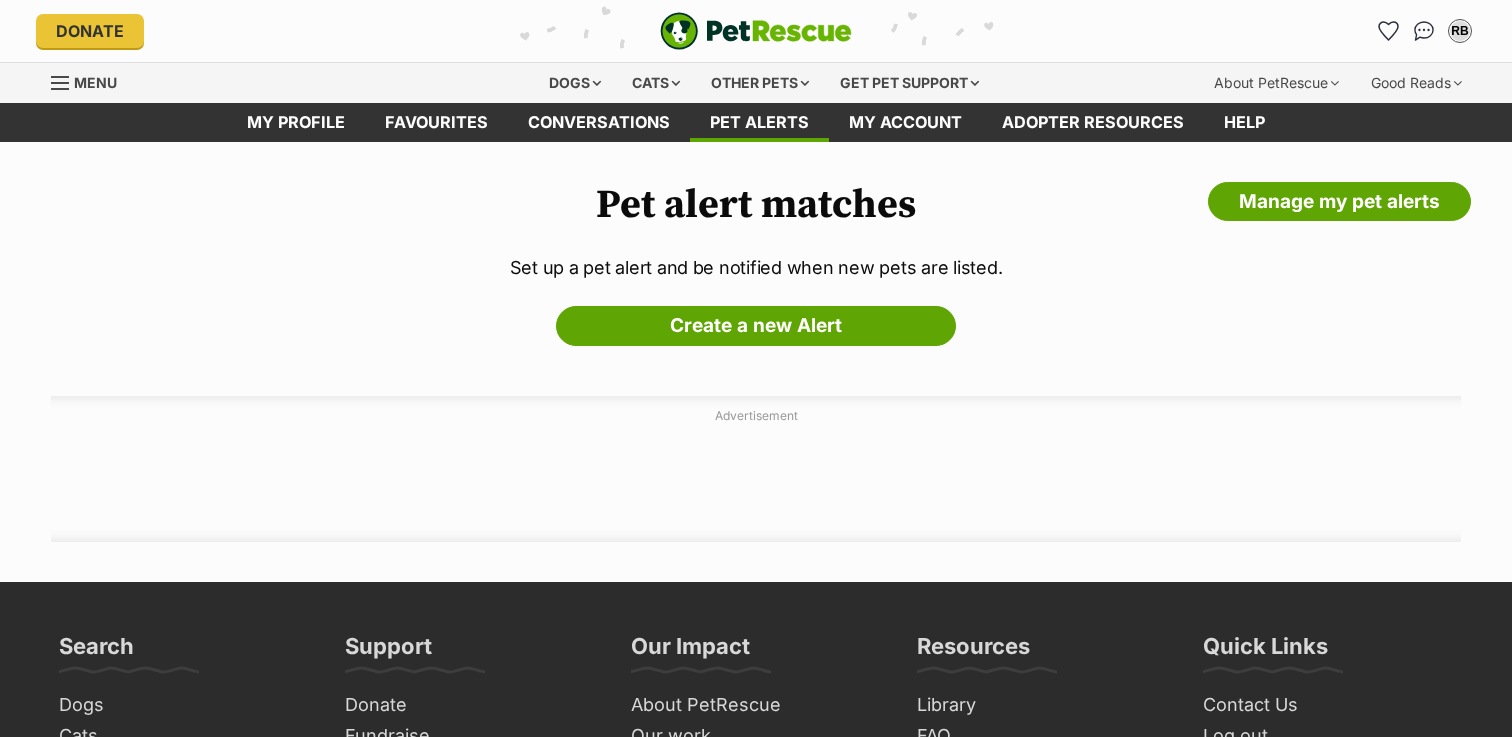 scroll, scrollTop: 0, scrollLeft: 0, axis: both 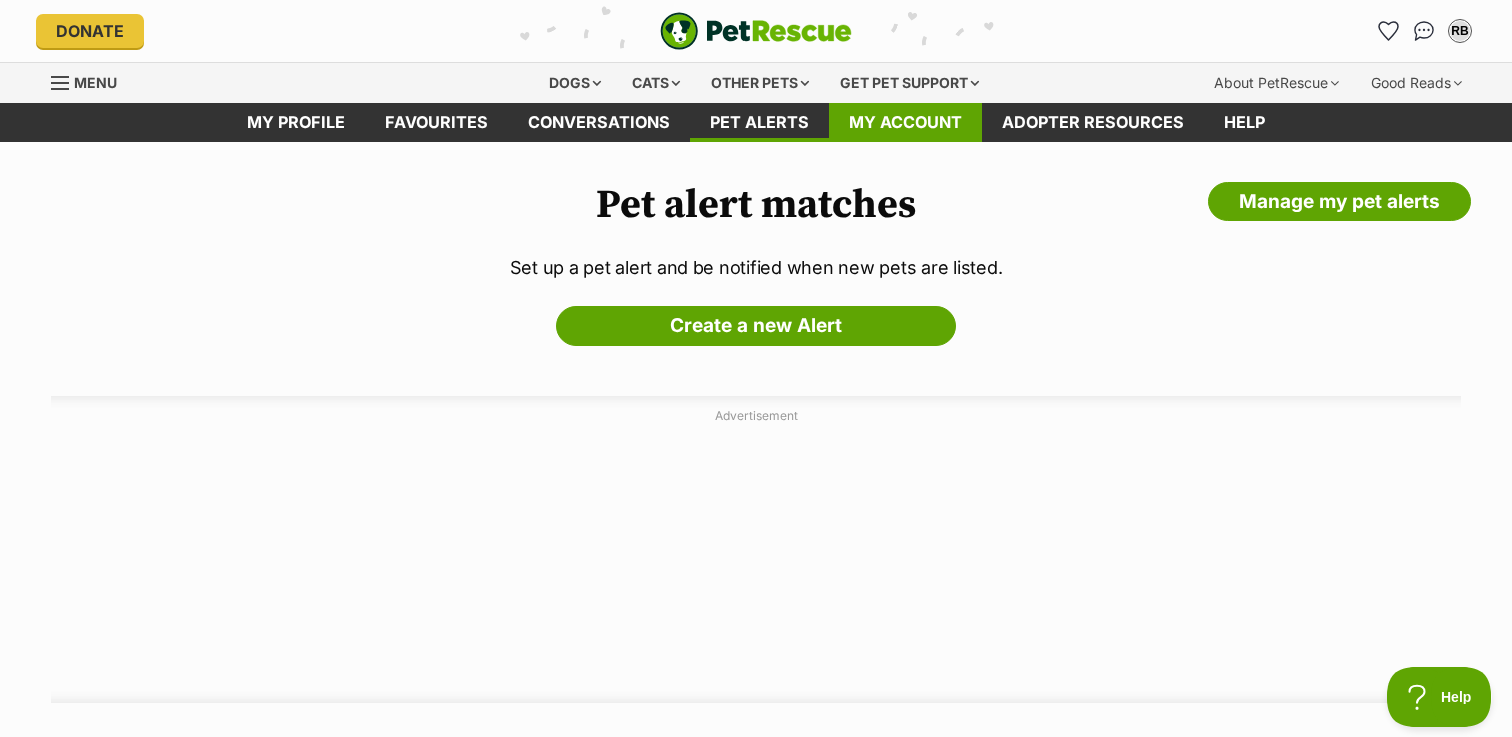 click on "My account" at bounding box center (905, 122) 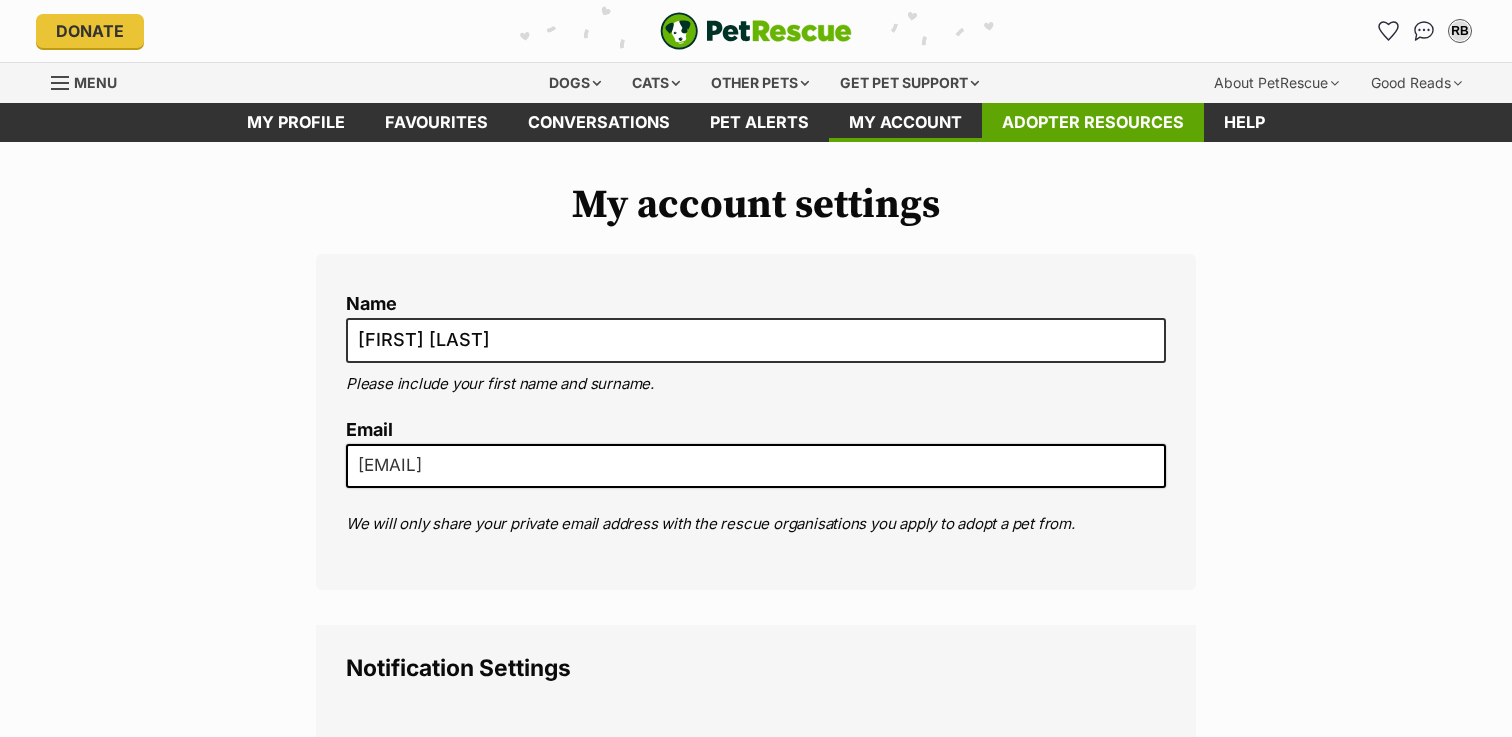 scroll, scrollTop: 0, scrollLeft: 0, axis: both 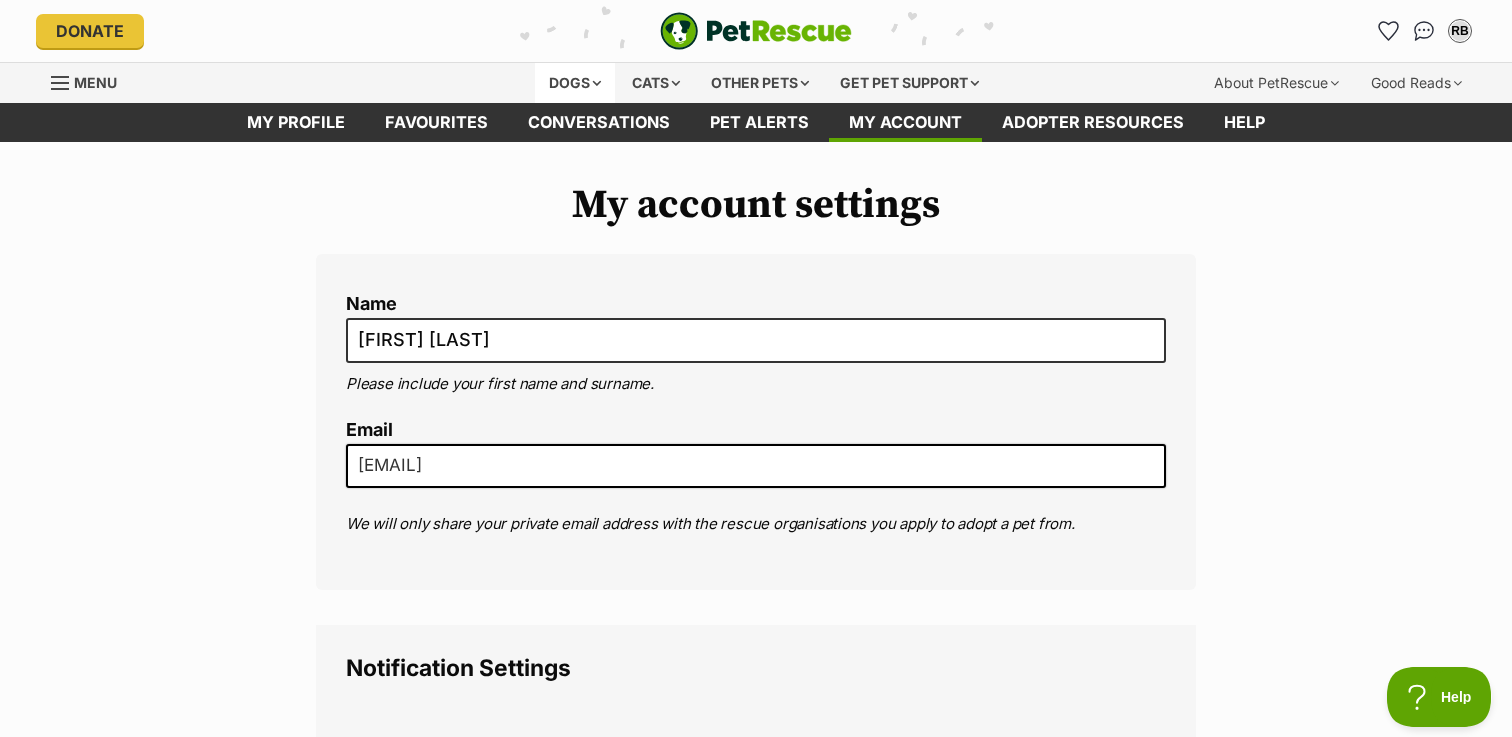 click on "Dogs" at bounding box center [575, 83] 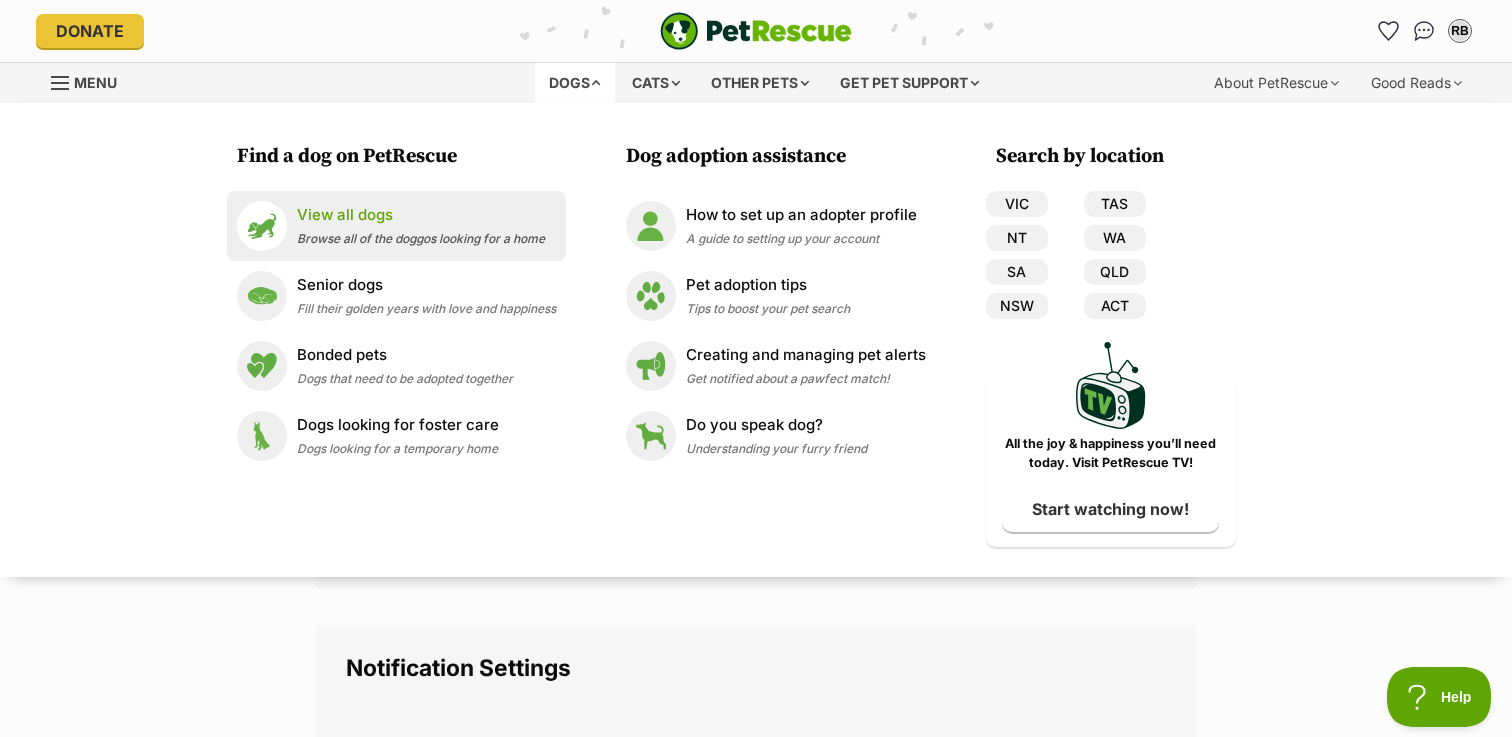 click on "View all dogs" at bounding box center [421, 215] 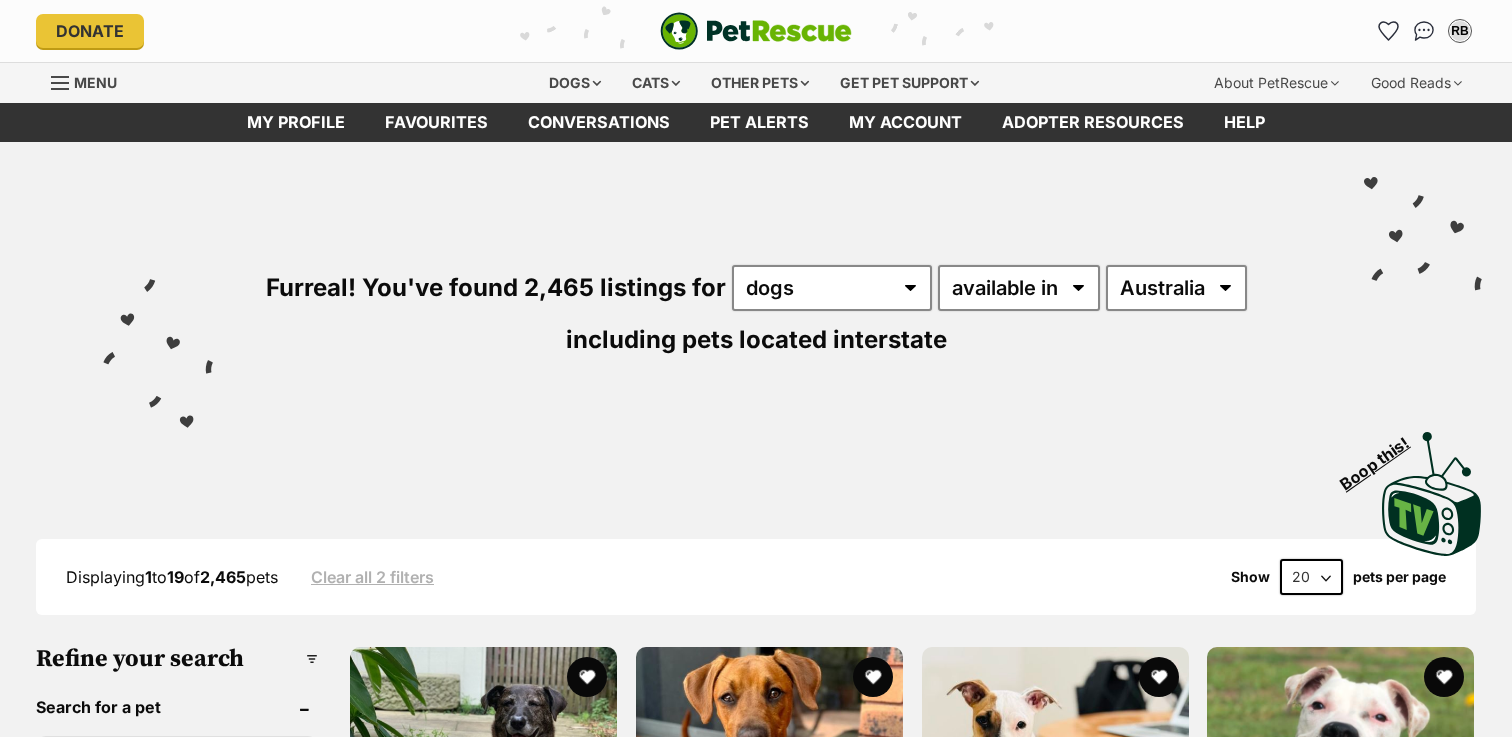 scroll, scrollTop: 0, scrollLeft: 0, axis: both 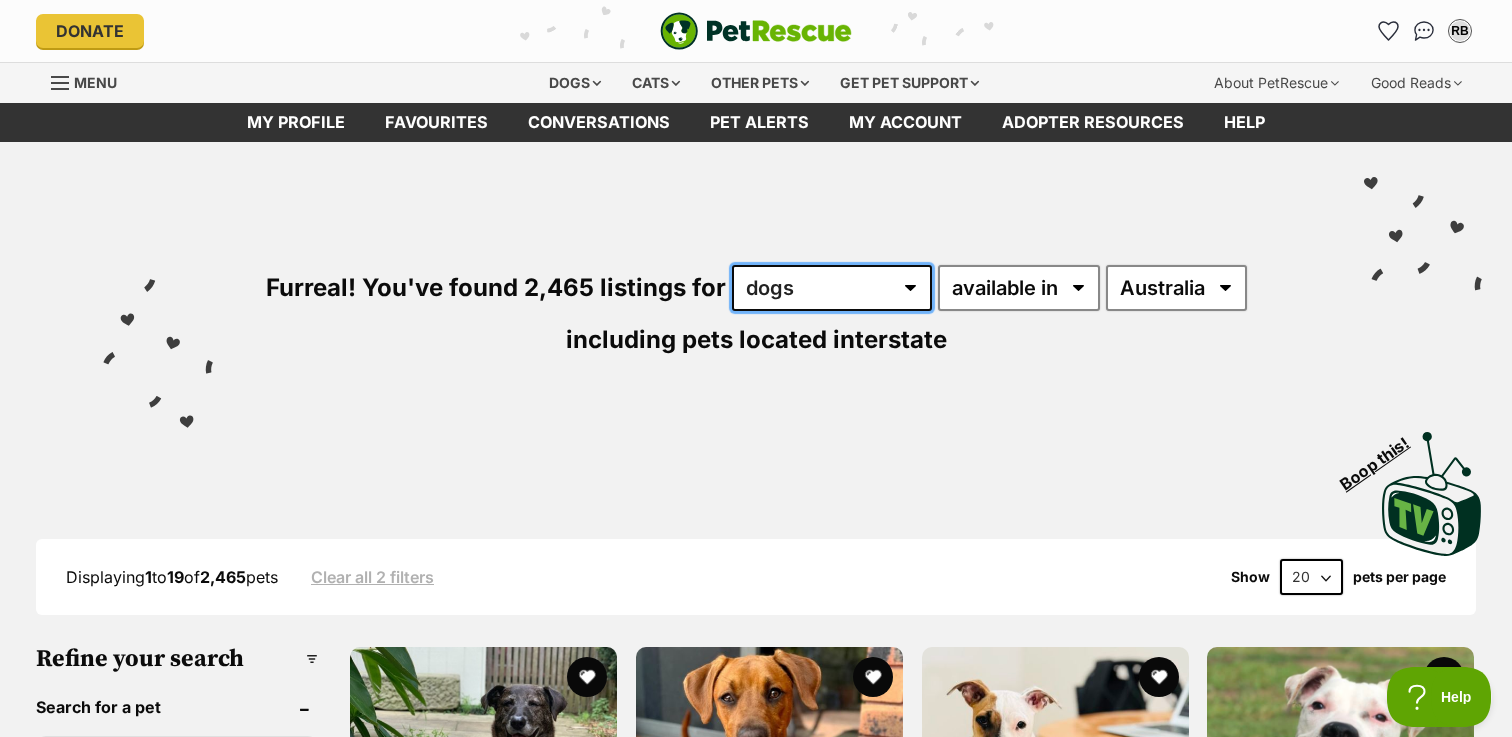 click on "any type of pet
cats
dogs
other pets" at bounding box center (832, 288) 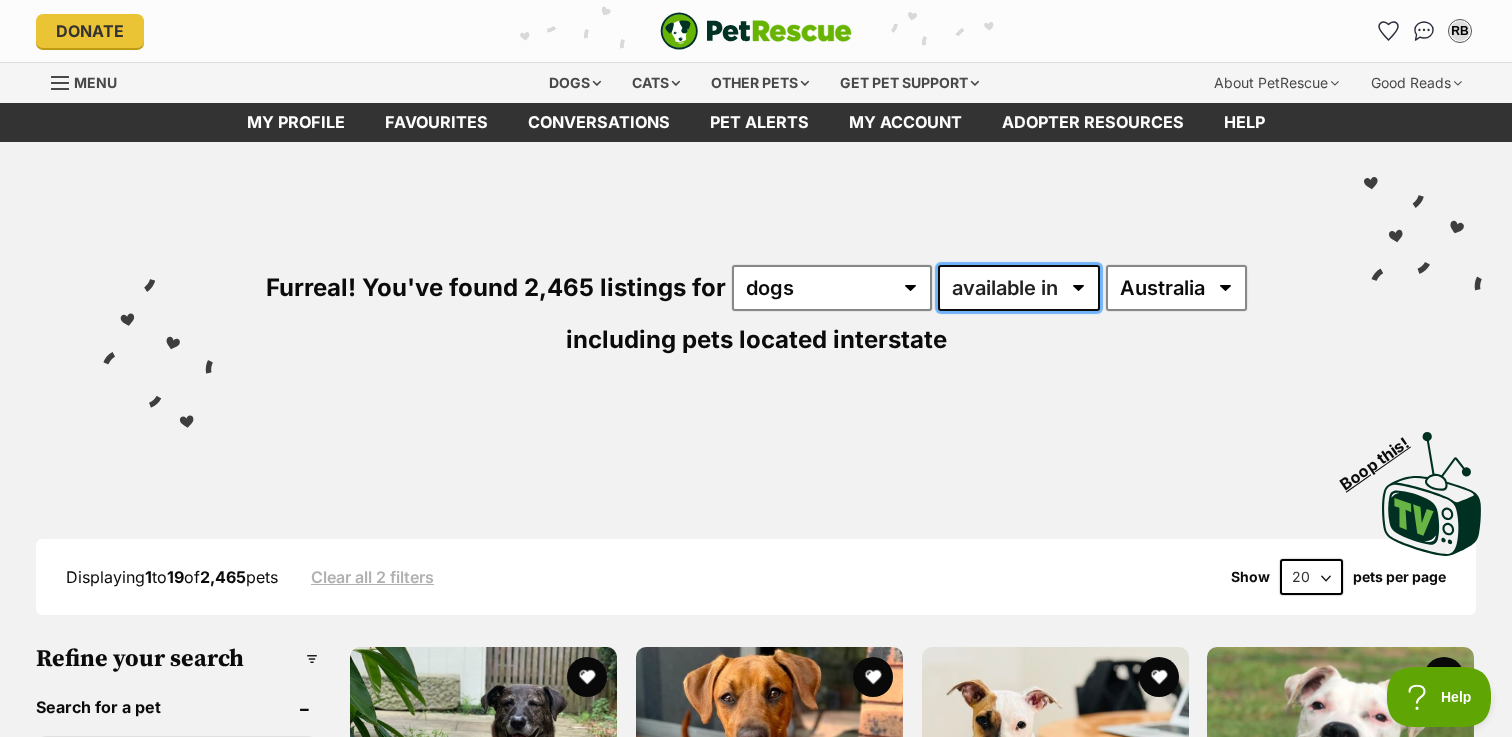 click on "available in
located in" at bounding box center (1019, 288) 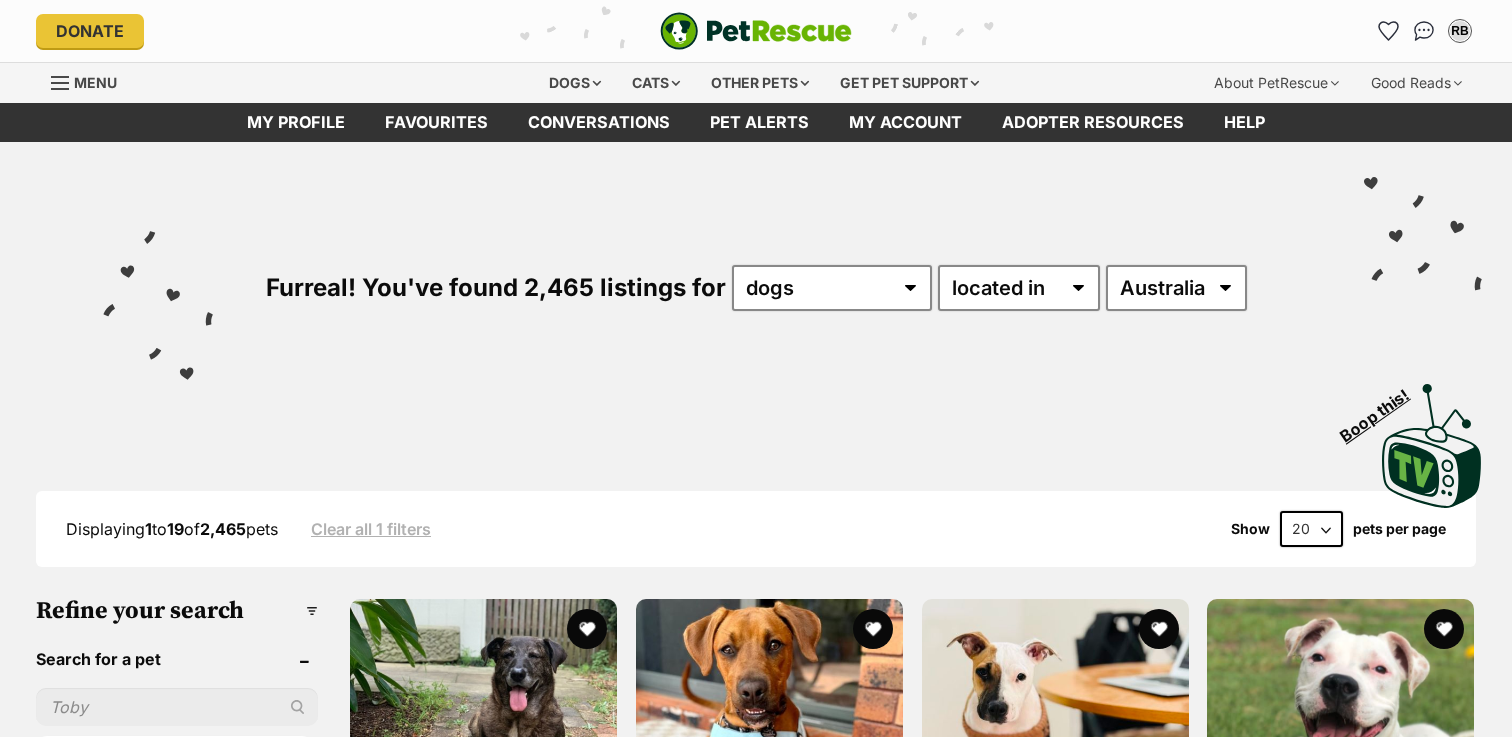 scroll, scrollTop: 0, scrollLeft: 0, axis: both 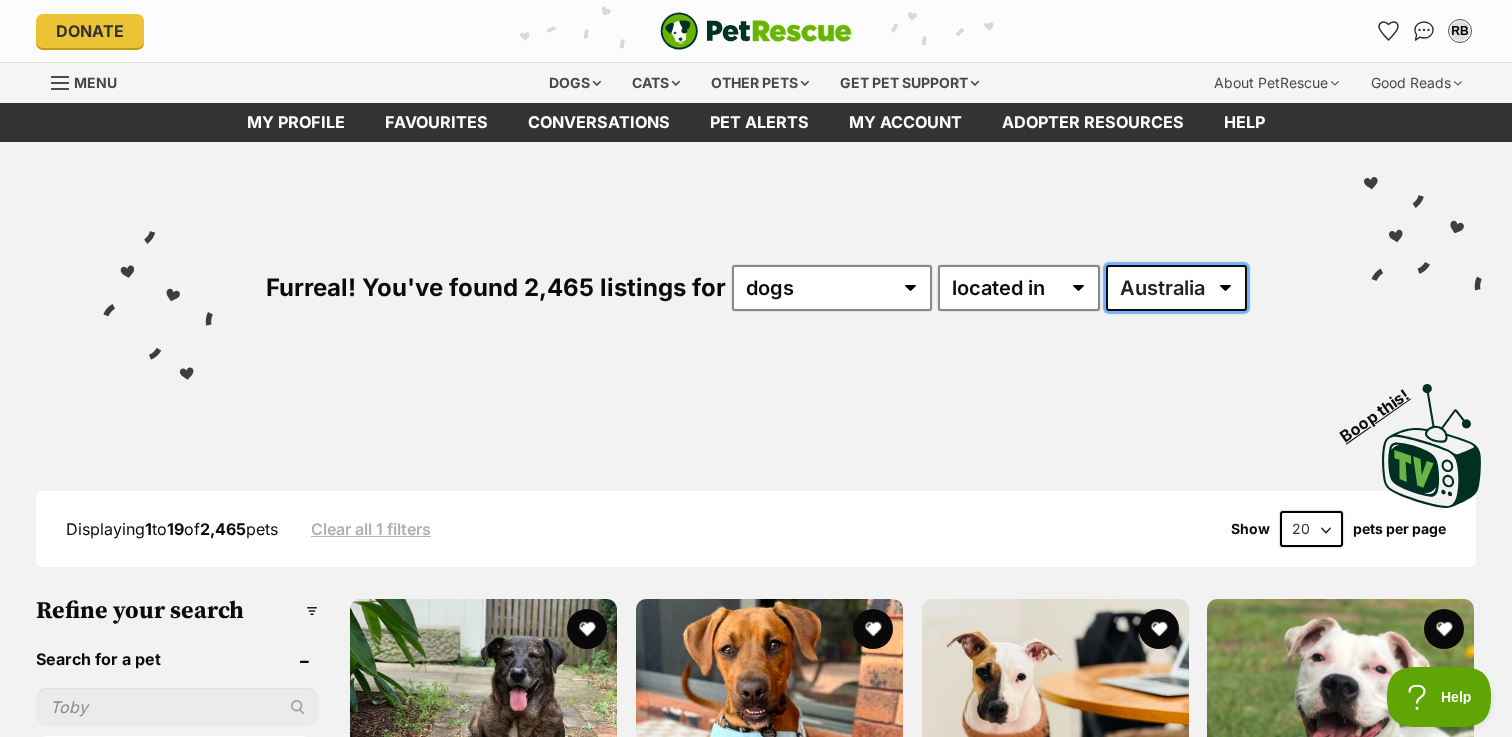 click on "Australia
ACT
NSW
NT
QLD
SA
TAS
VIC
WA" at bounding box center (1176, 288) 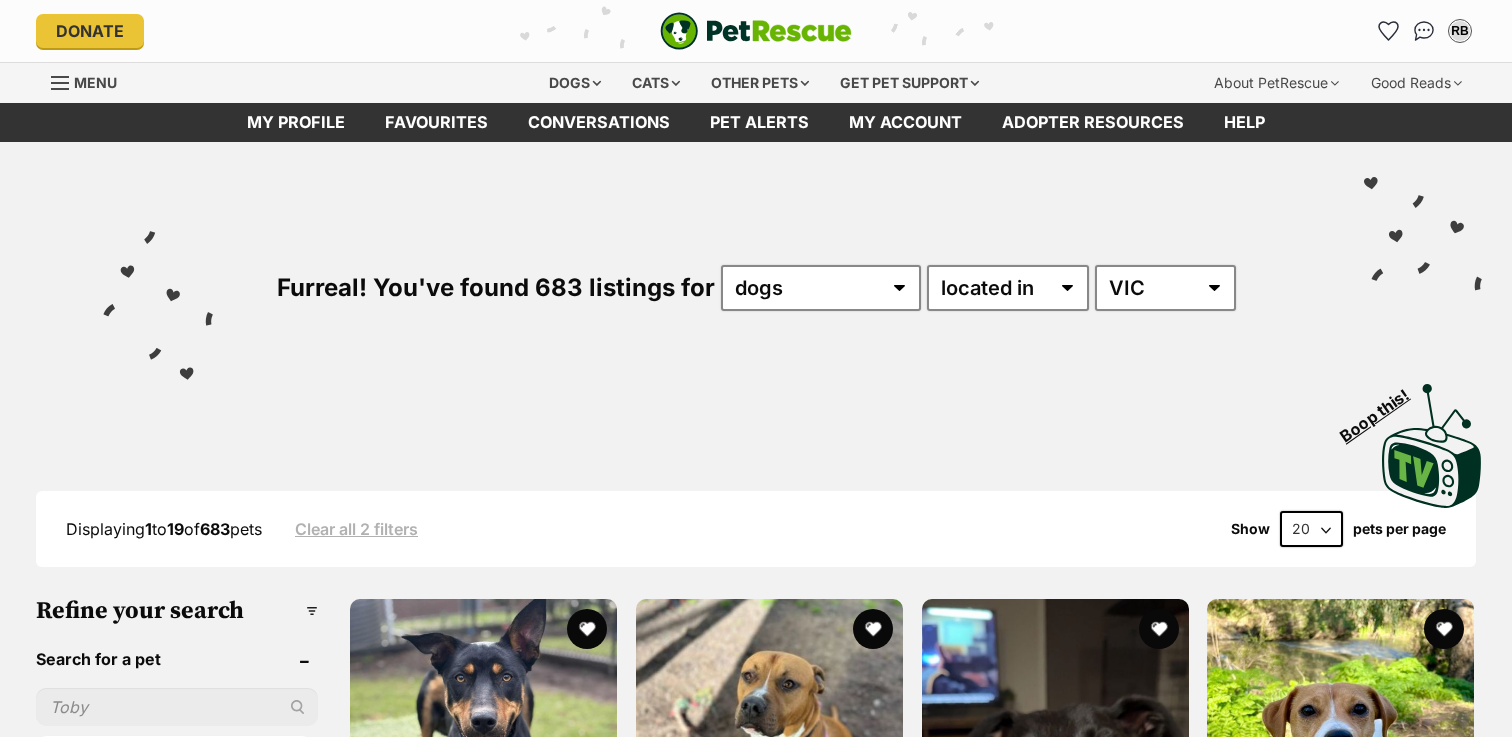 scroll, scrollTop: 0, scrollLeft: 0, axis: both 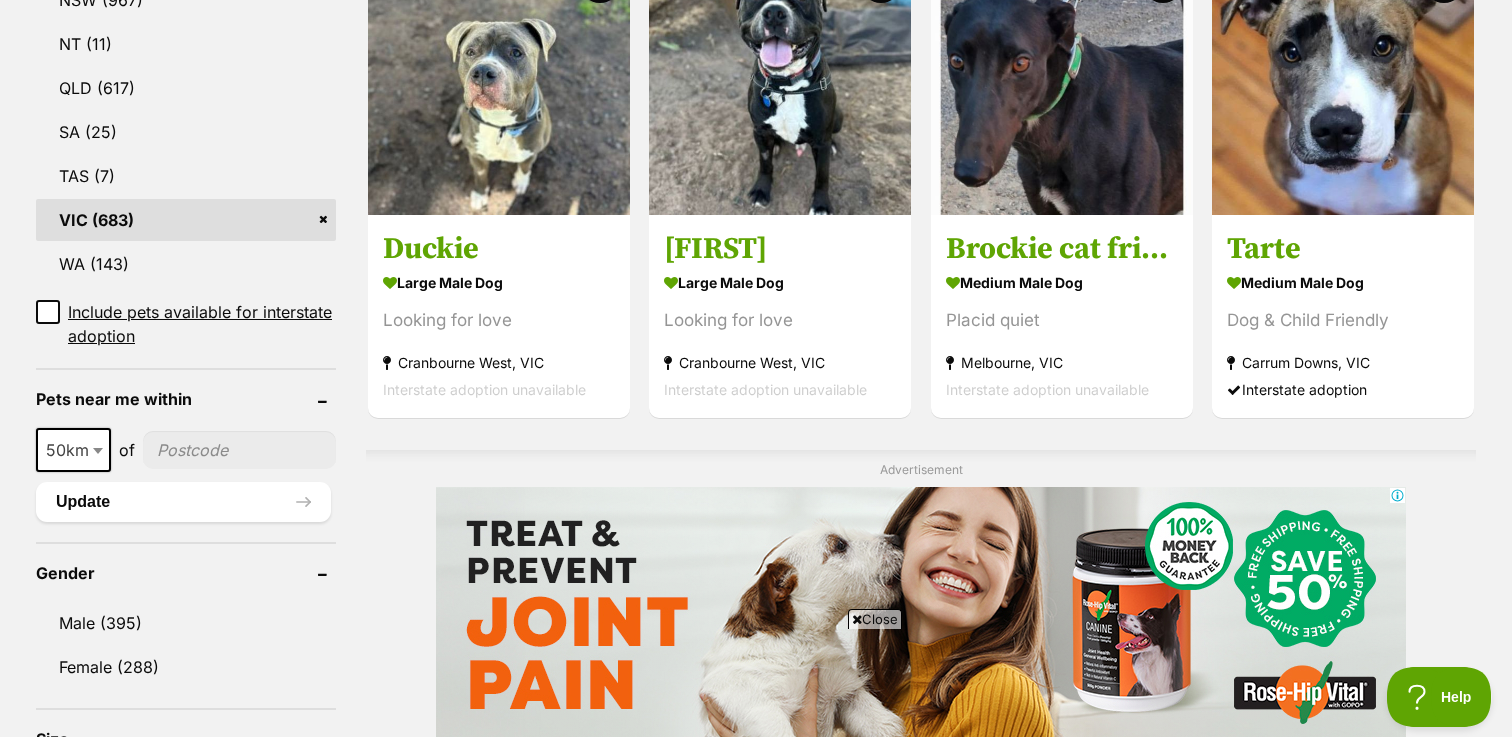 click at bounding box center (98, 451) 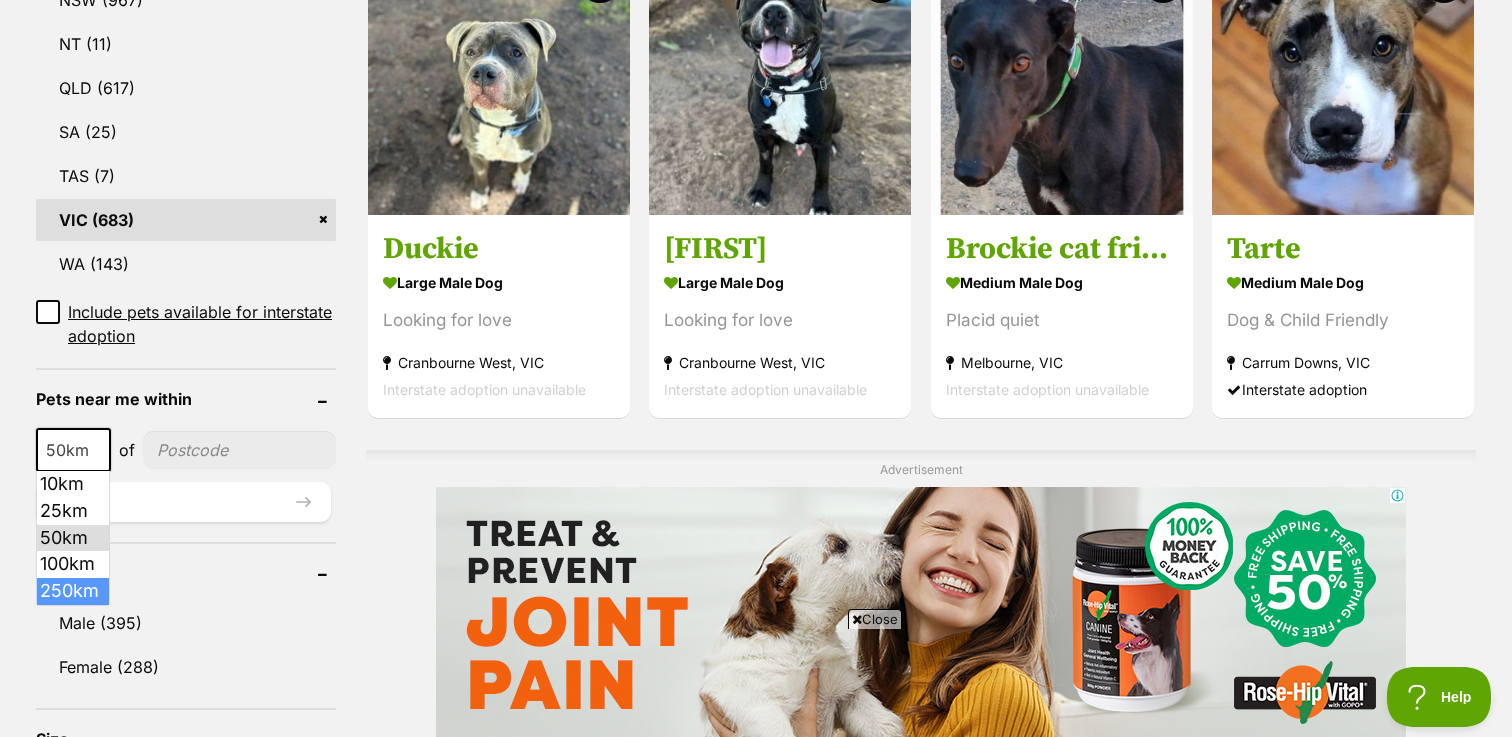 select on "250" 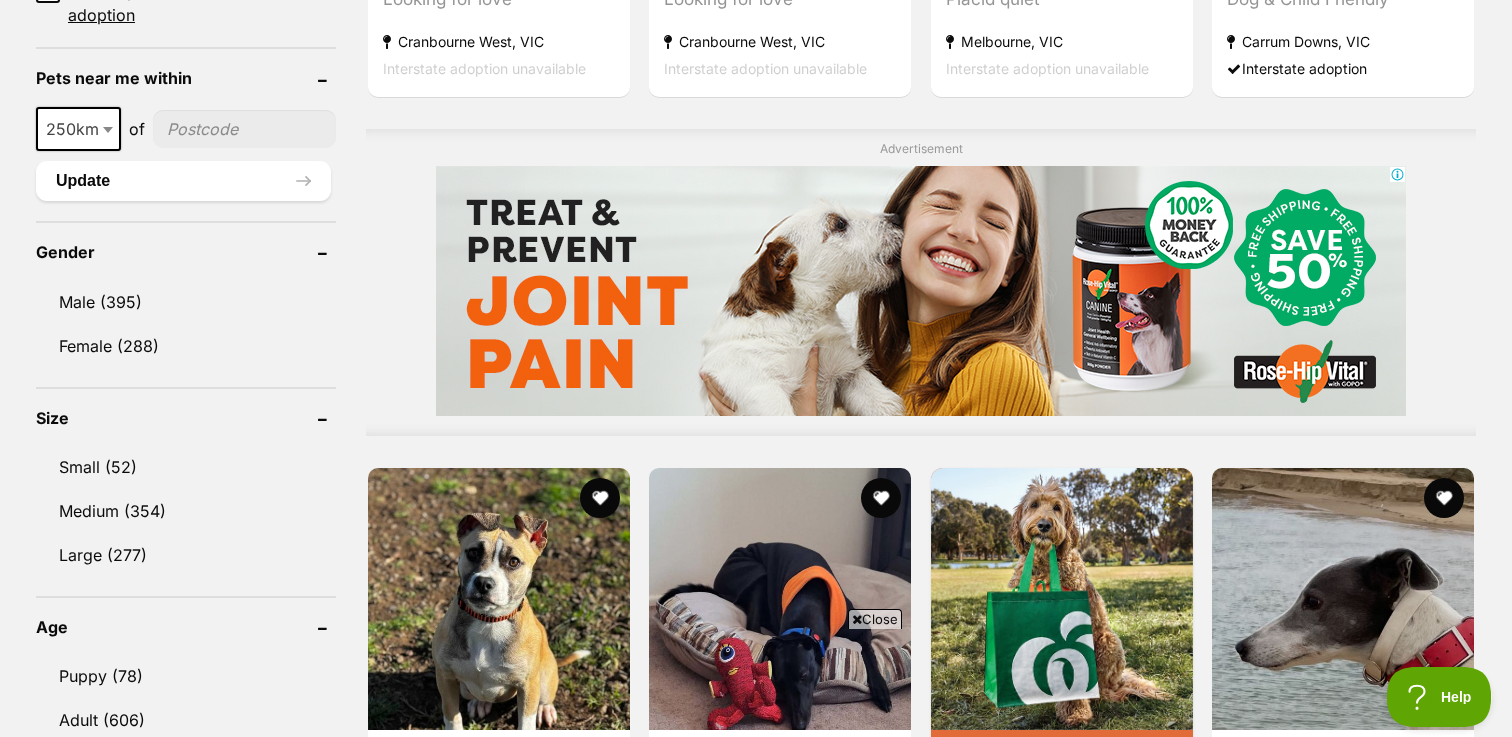 scroll, scrollTop: 1455, scrollLeft: 0, axis: vertical 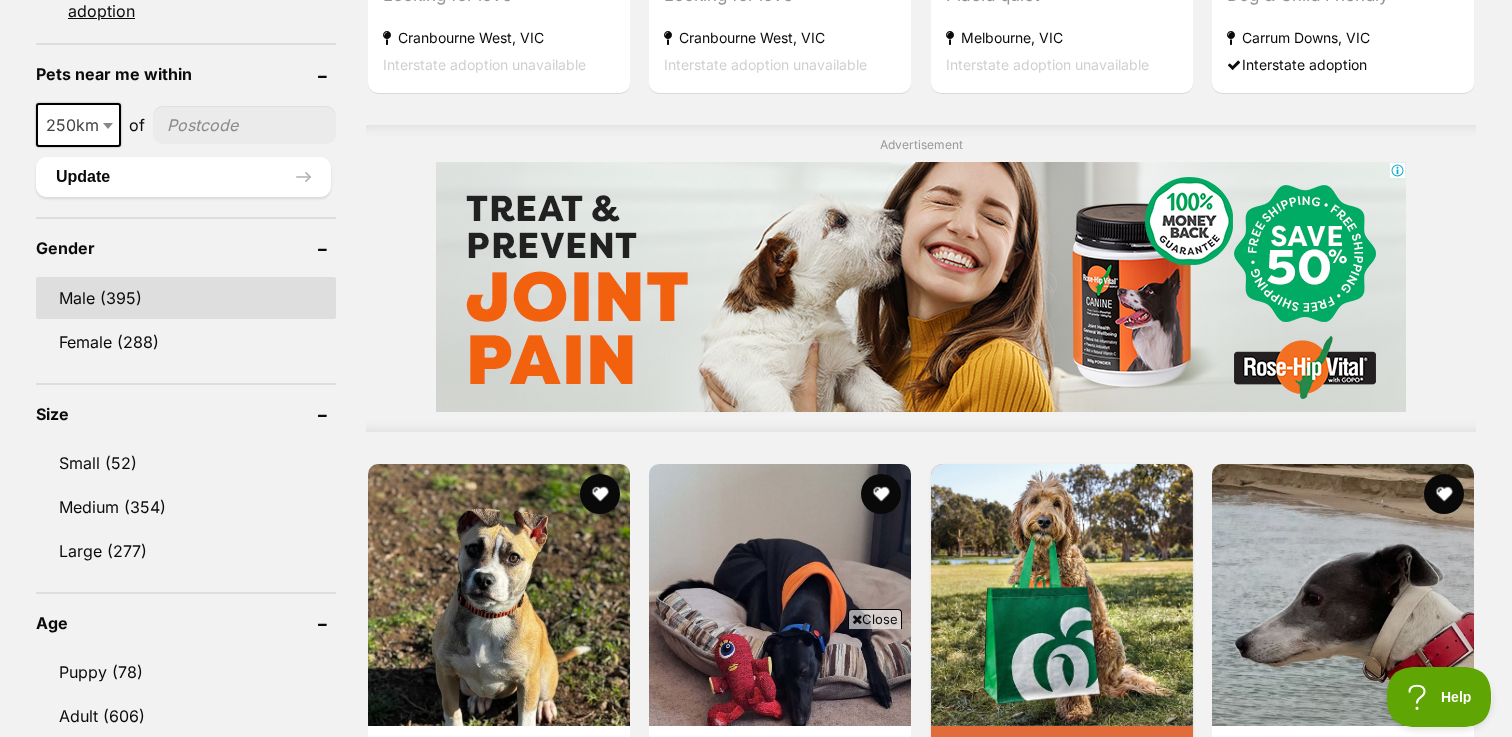 click on "Male (395)" at bounding box center [186, 298] 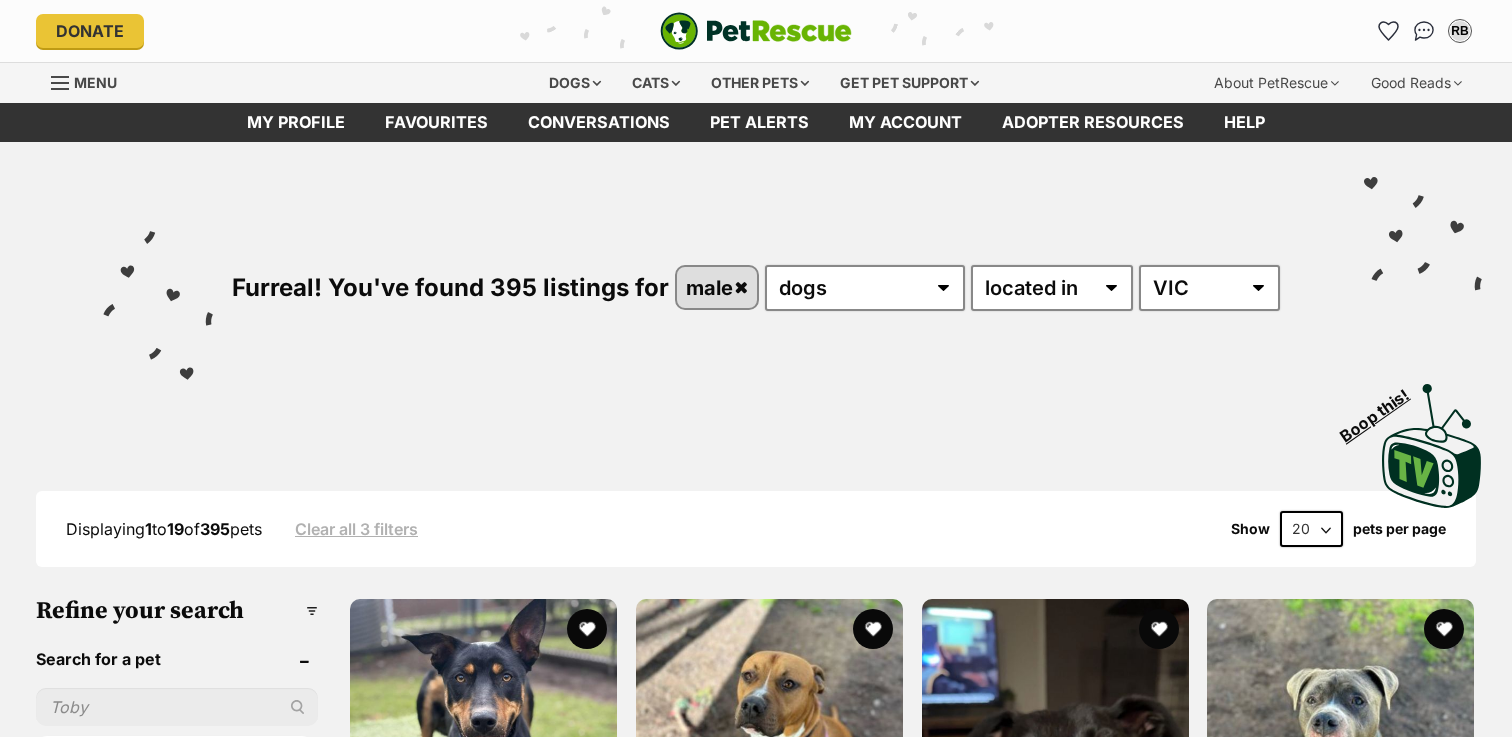 scroll, scrollTop: 0, scrollLeft: 0, axis: both 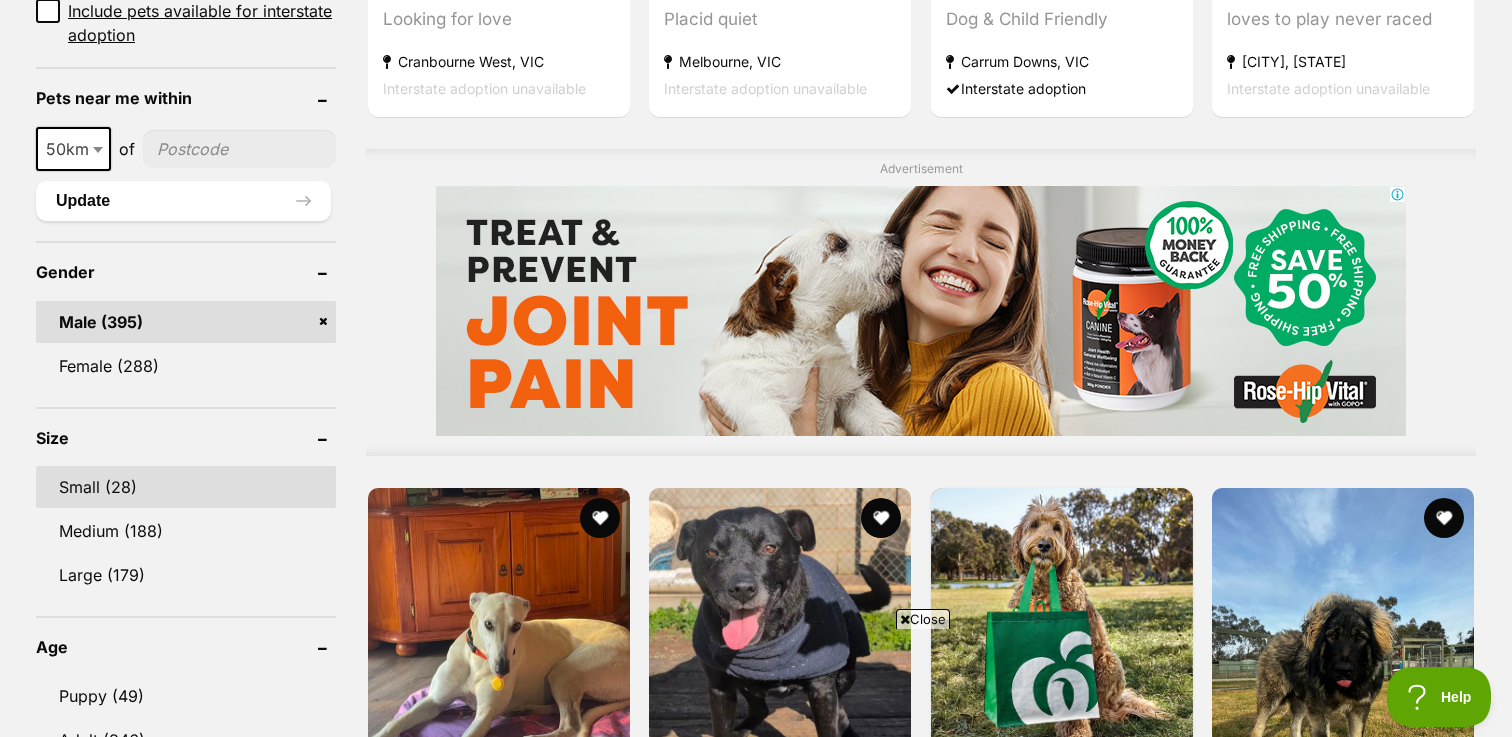 click on "Small (28)" at bounding box center (186, 487) 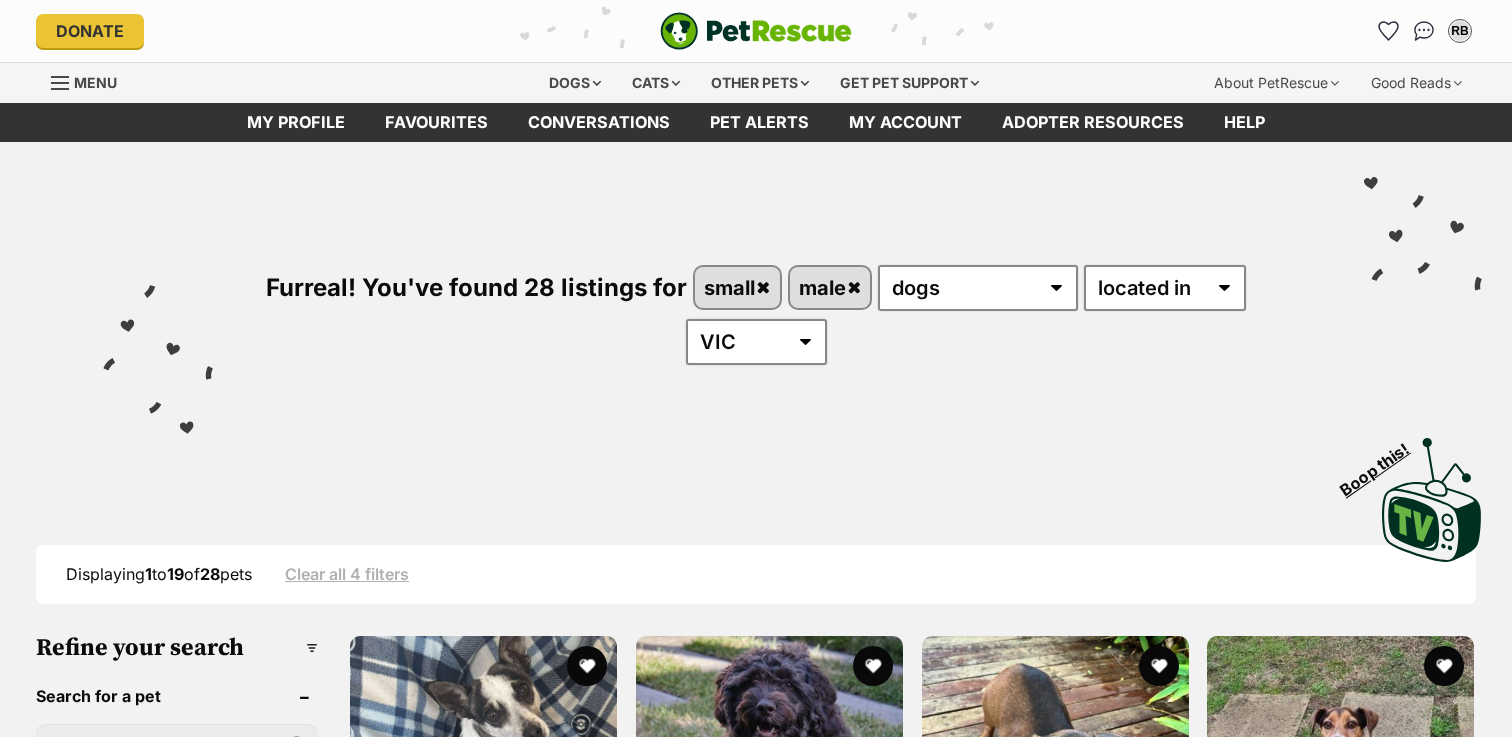 scroll, scrollTop: 0, scrollLeft: 0, axis: both 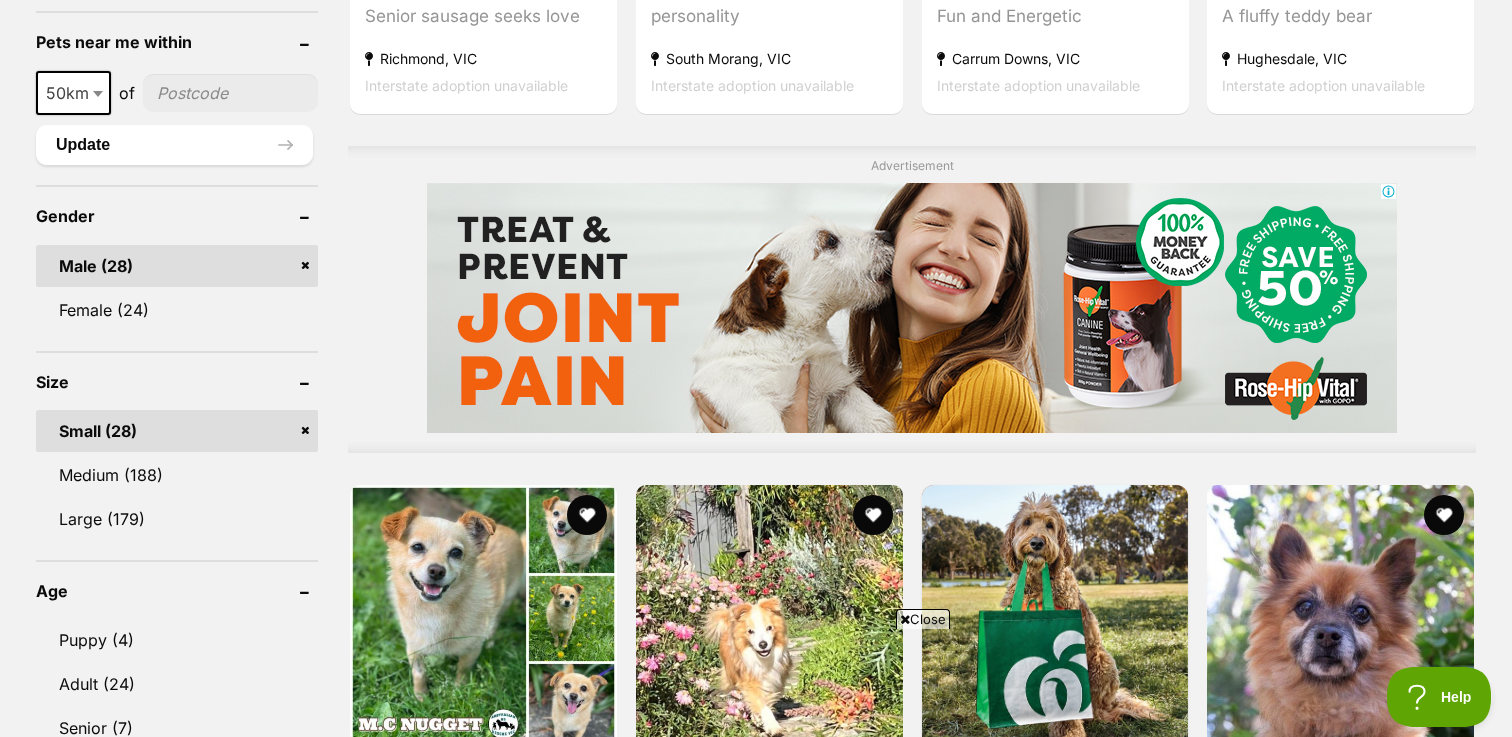 click on "Medium (188)" at bounding box center (177, 475) 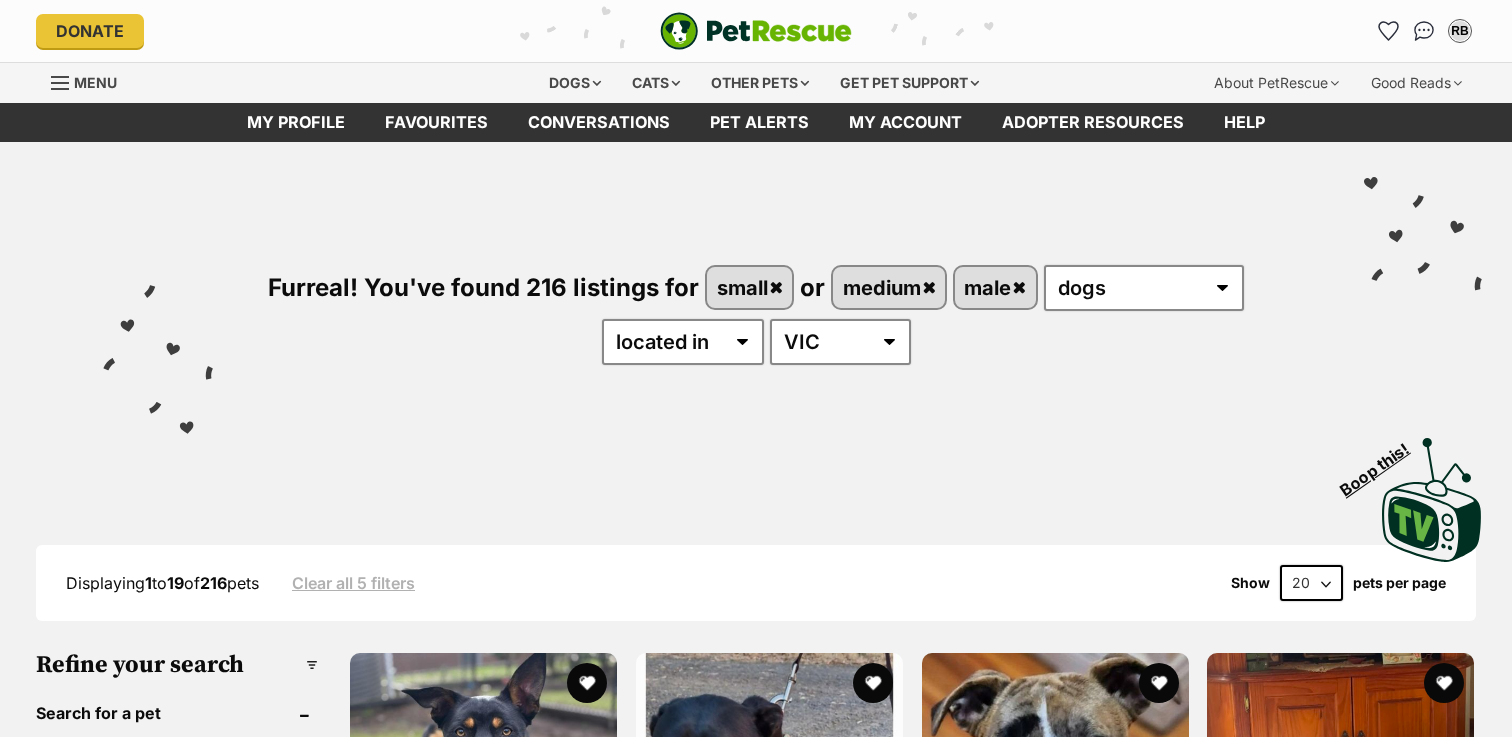 scroll, scrollTop: 0, scrollLeft: 0, axis: both 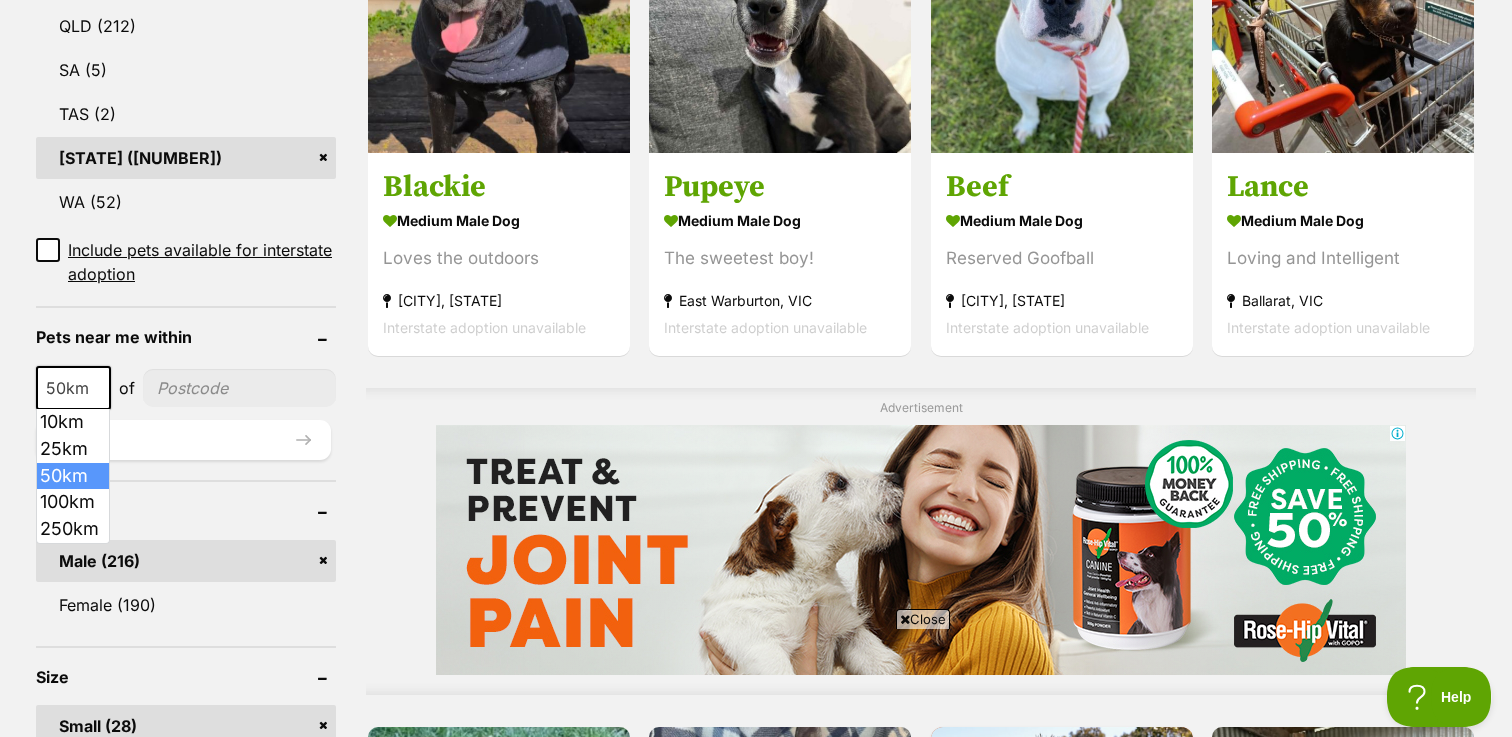 click at bounding box center [100, 388] 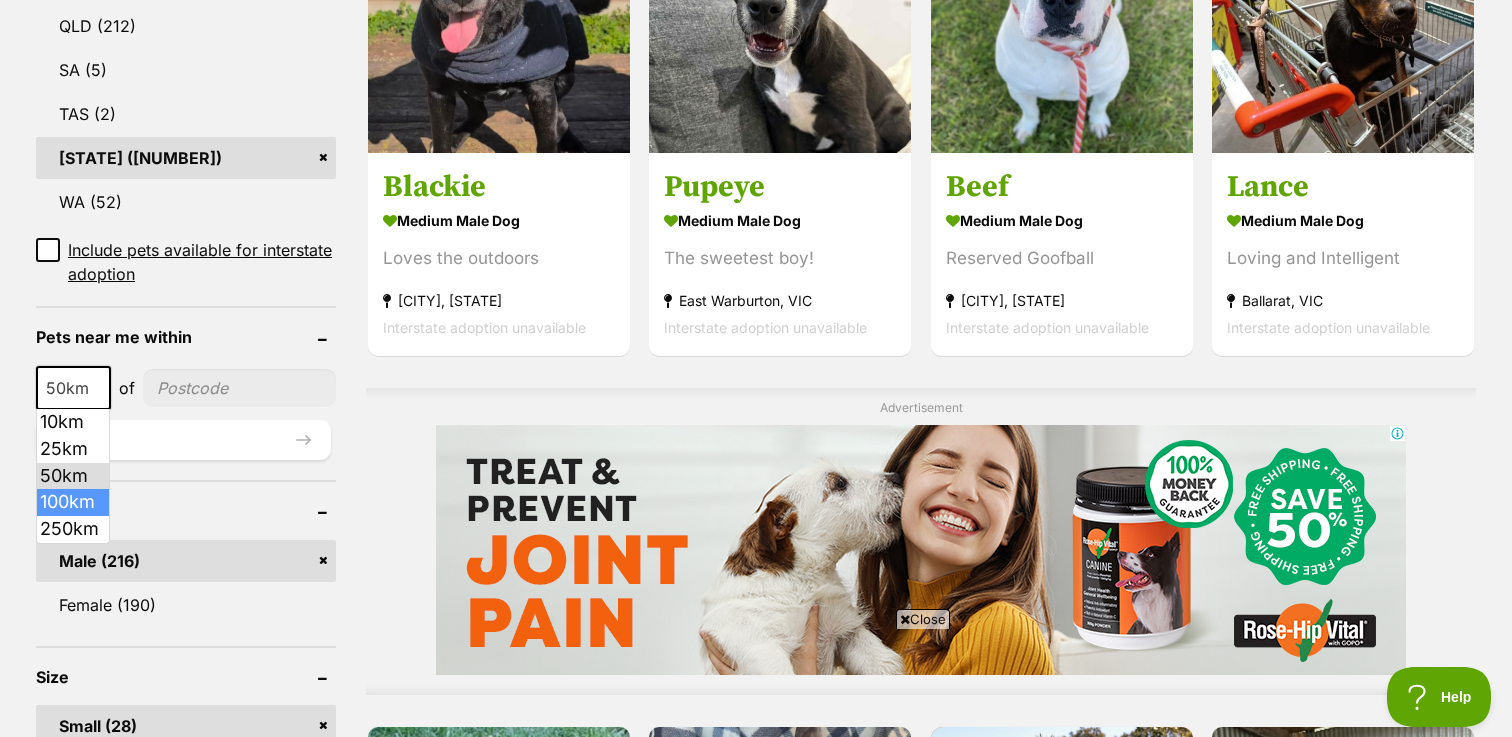 select on "100" 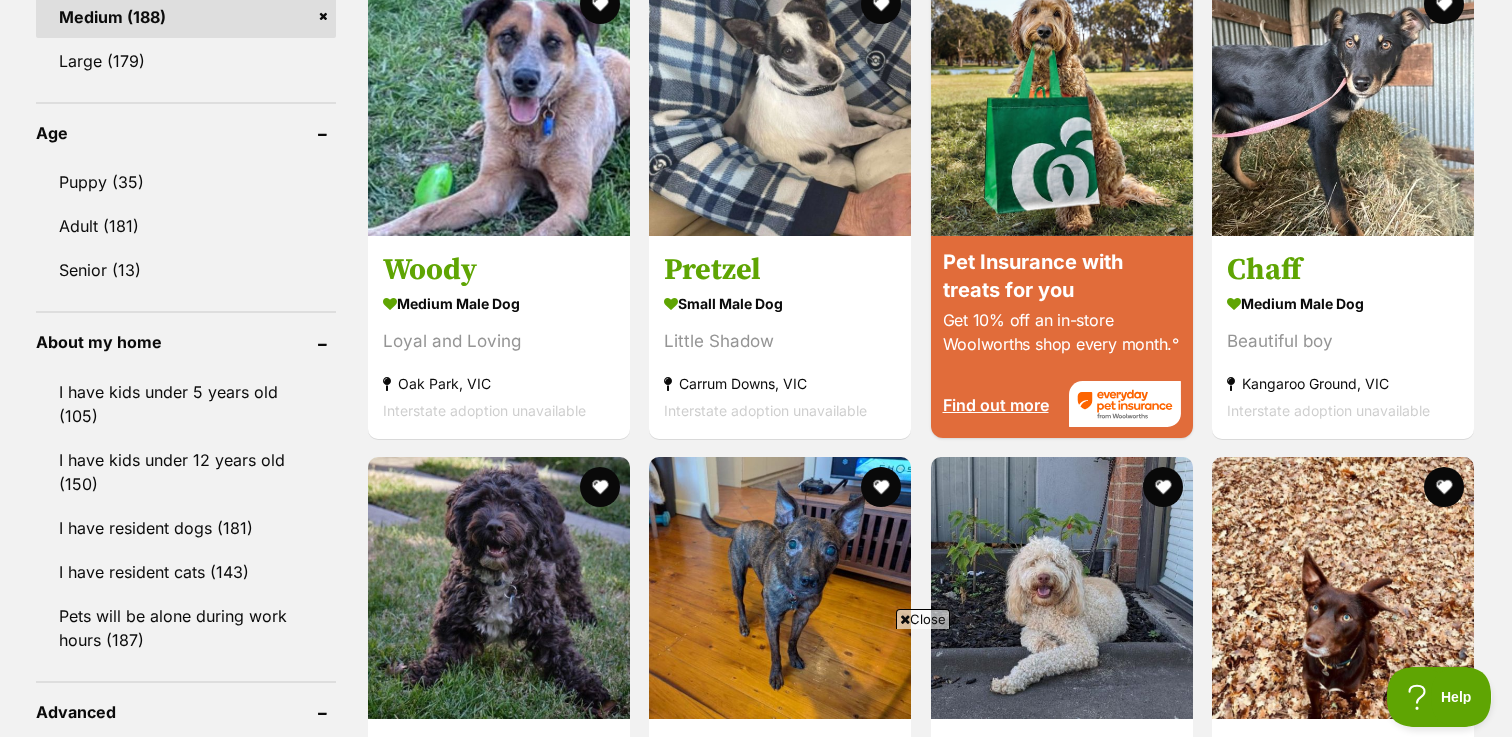 scroll, scrollTop: 2000, scrollLeft: 0, axis: vertical 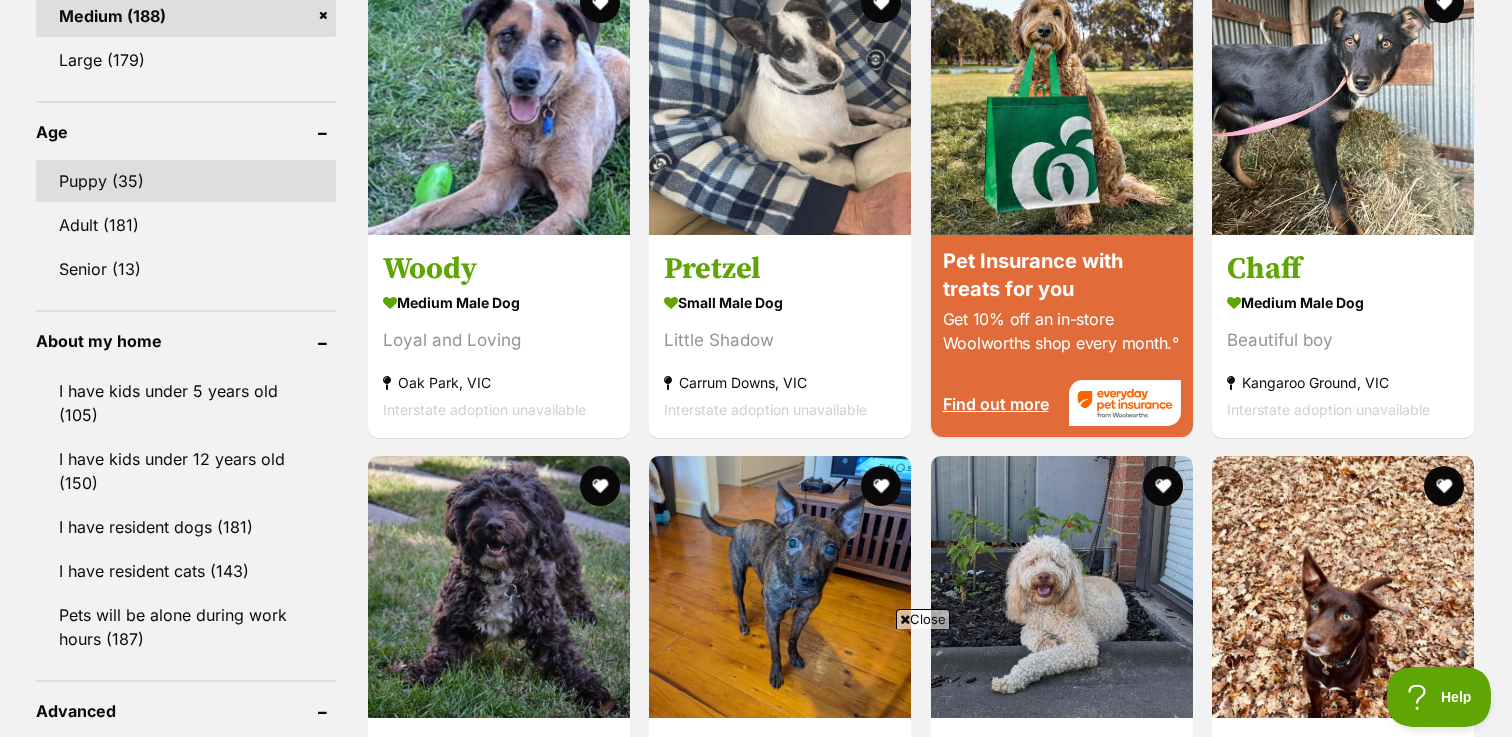 click on "Puppy (35)" at bounding box center (186, 181) 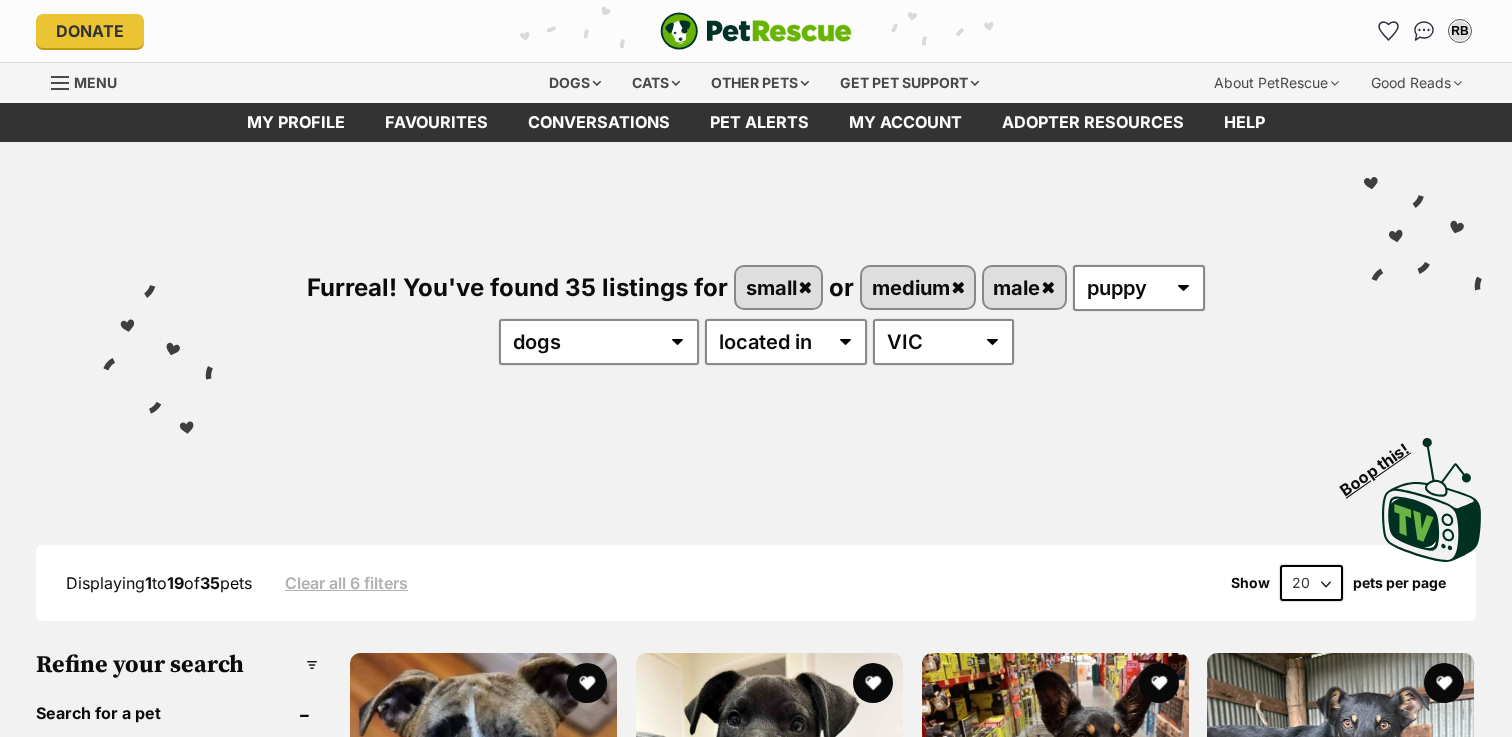 scroll, scrollTop: 0, scrollLeft: 0, axis: both 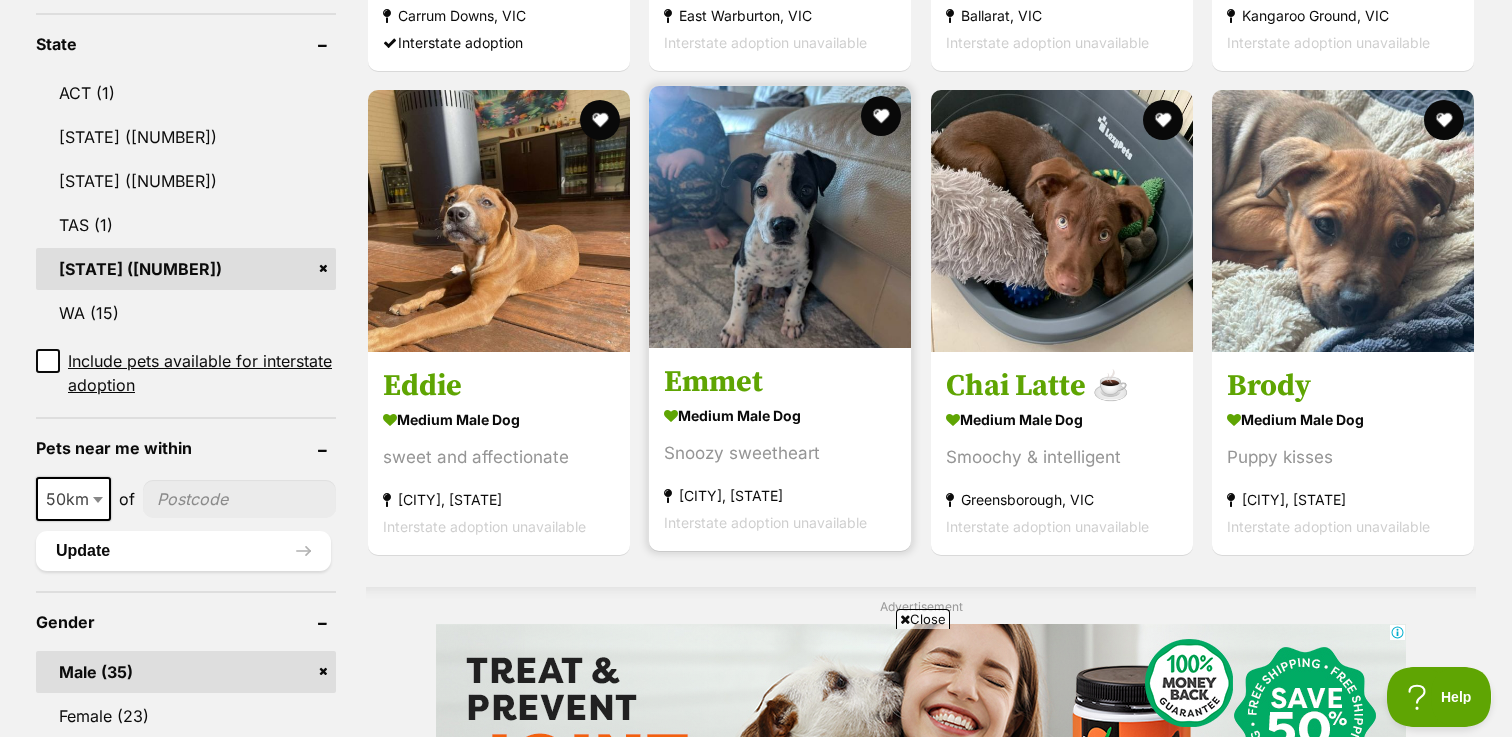 click at bounding box center (780, 217) 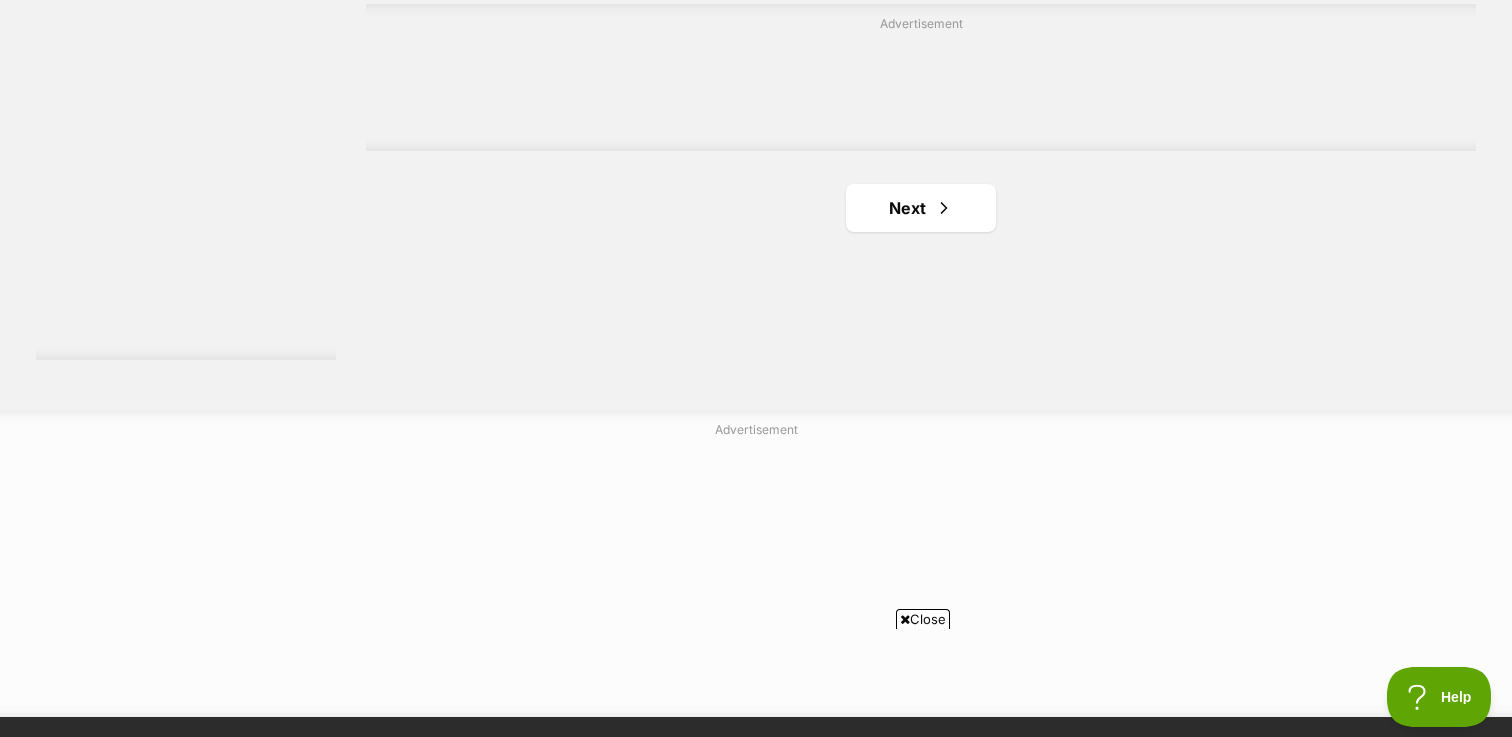 scroll, scrollTop: 3643, scrollLeft: 0, axis: vertical 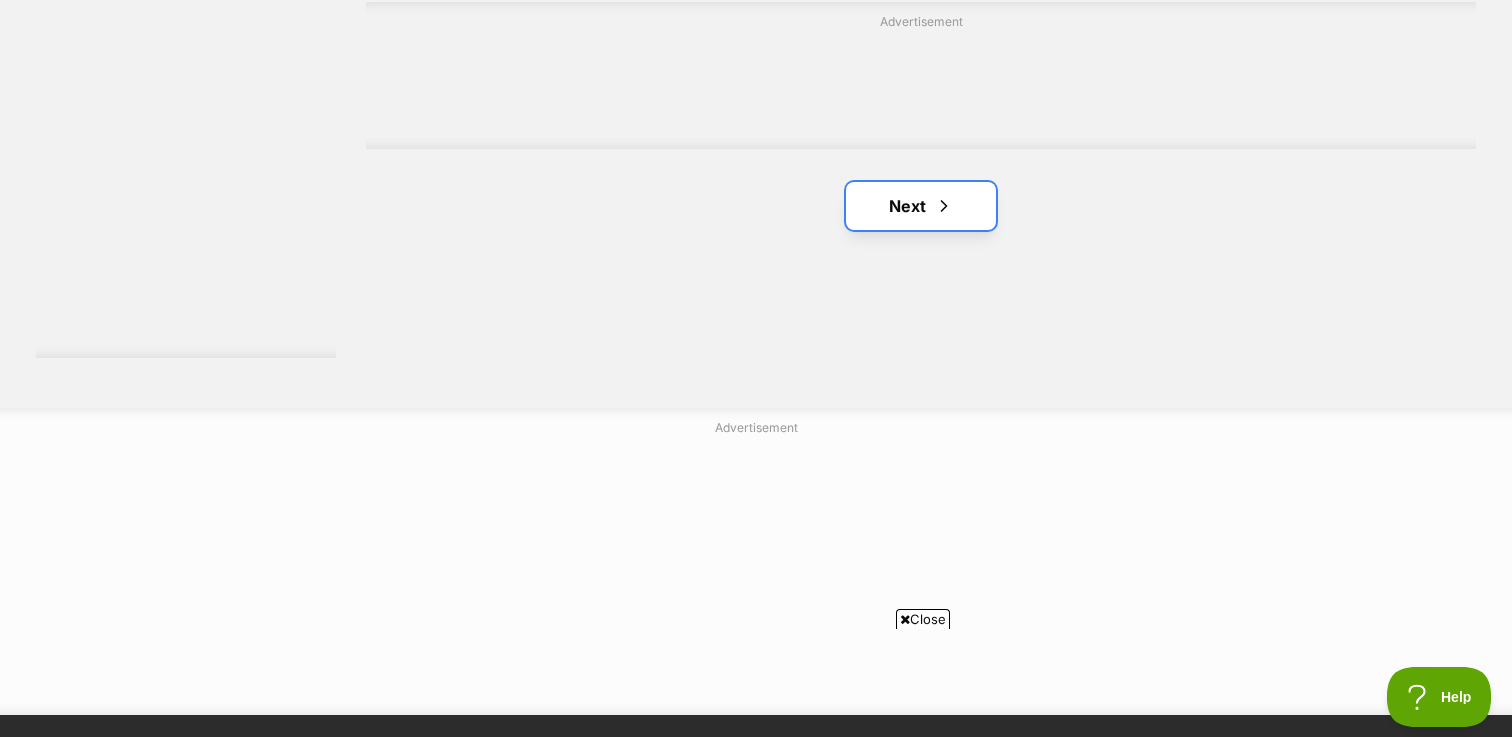 click on "Next" at bounding box center (921, 206) 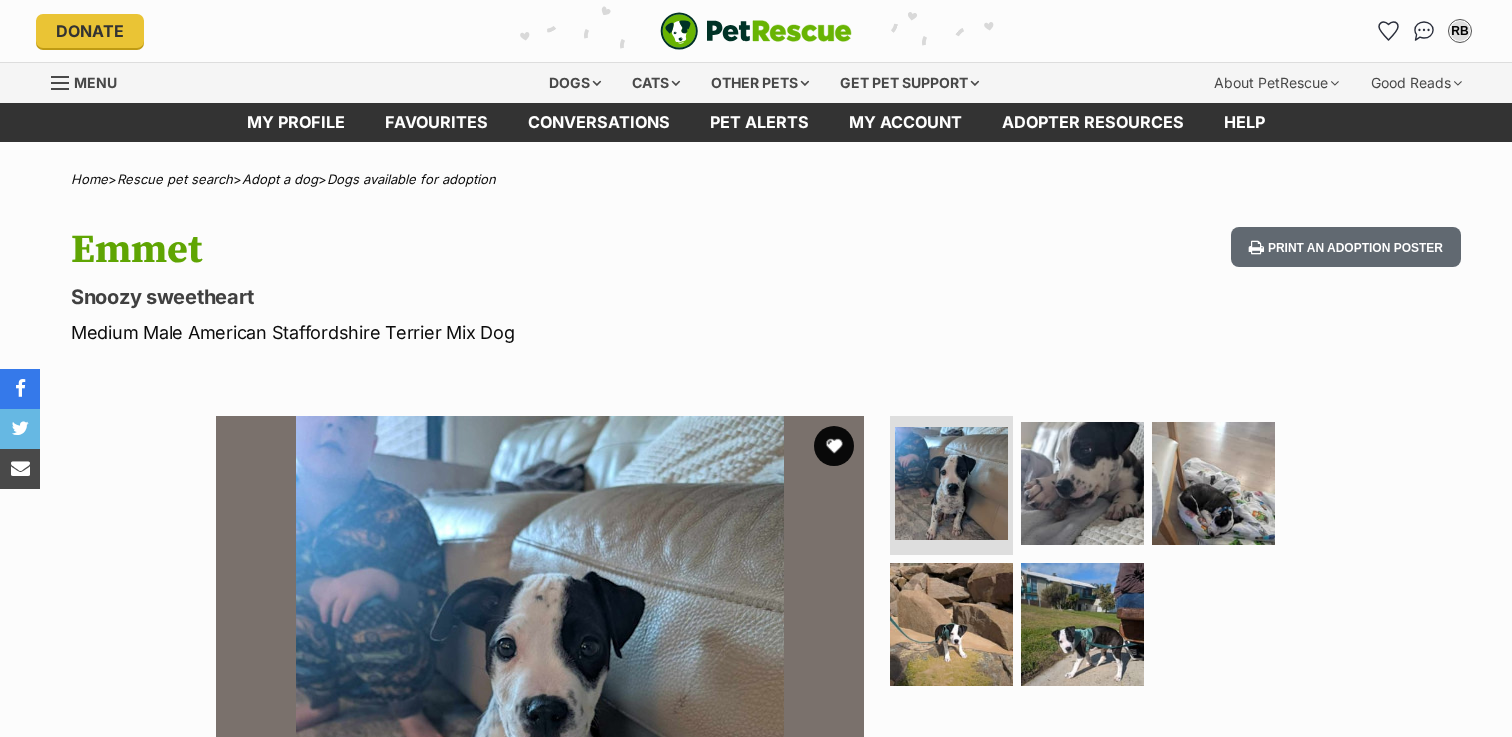 scroll, scrollTop: 0, scrollLeft: 0, axis: both 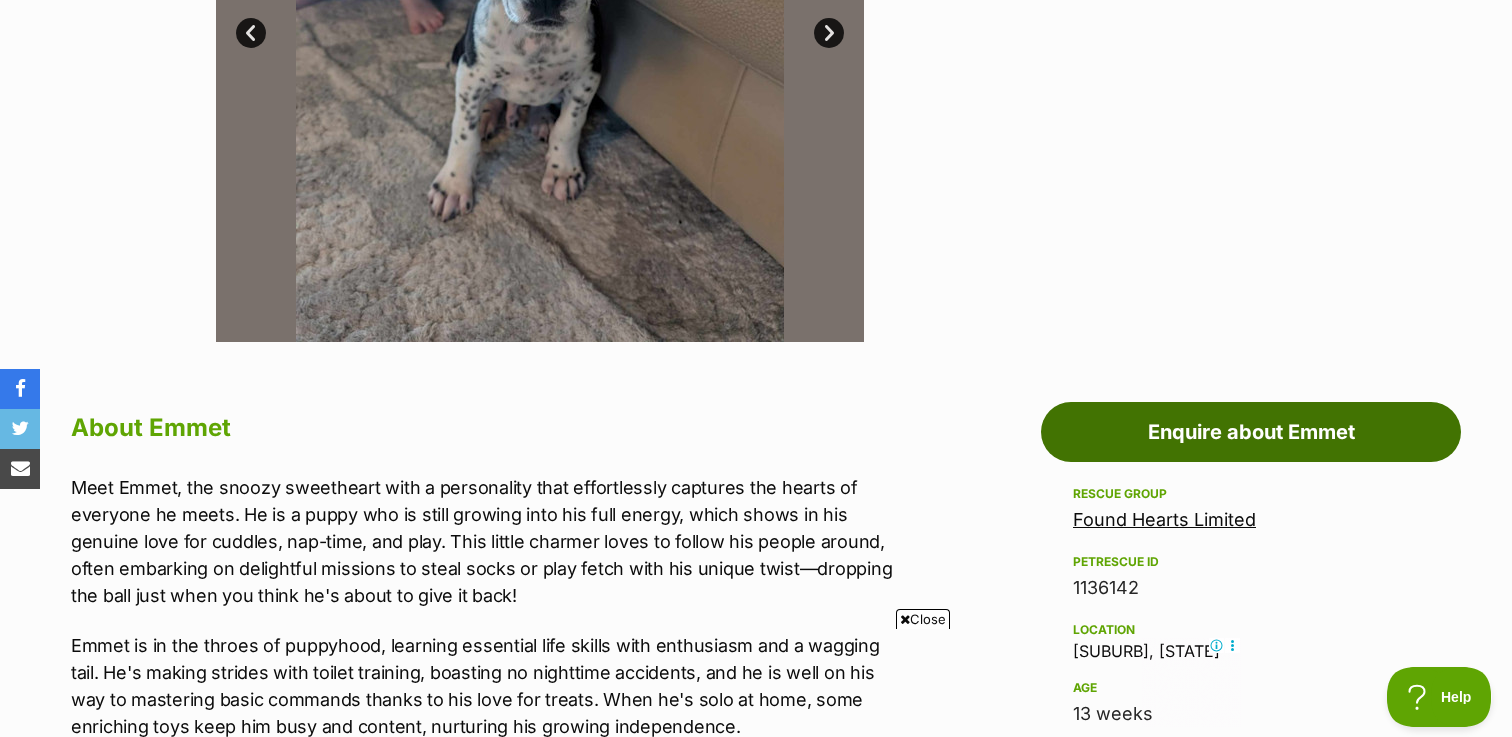 click on "Enquire about Emmet" at bounding box center (1251, 432) 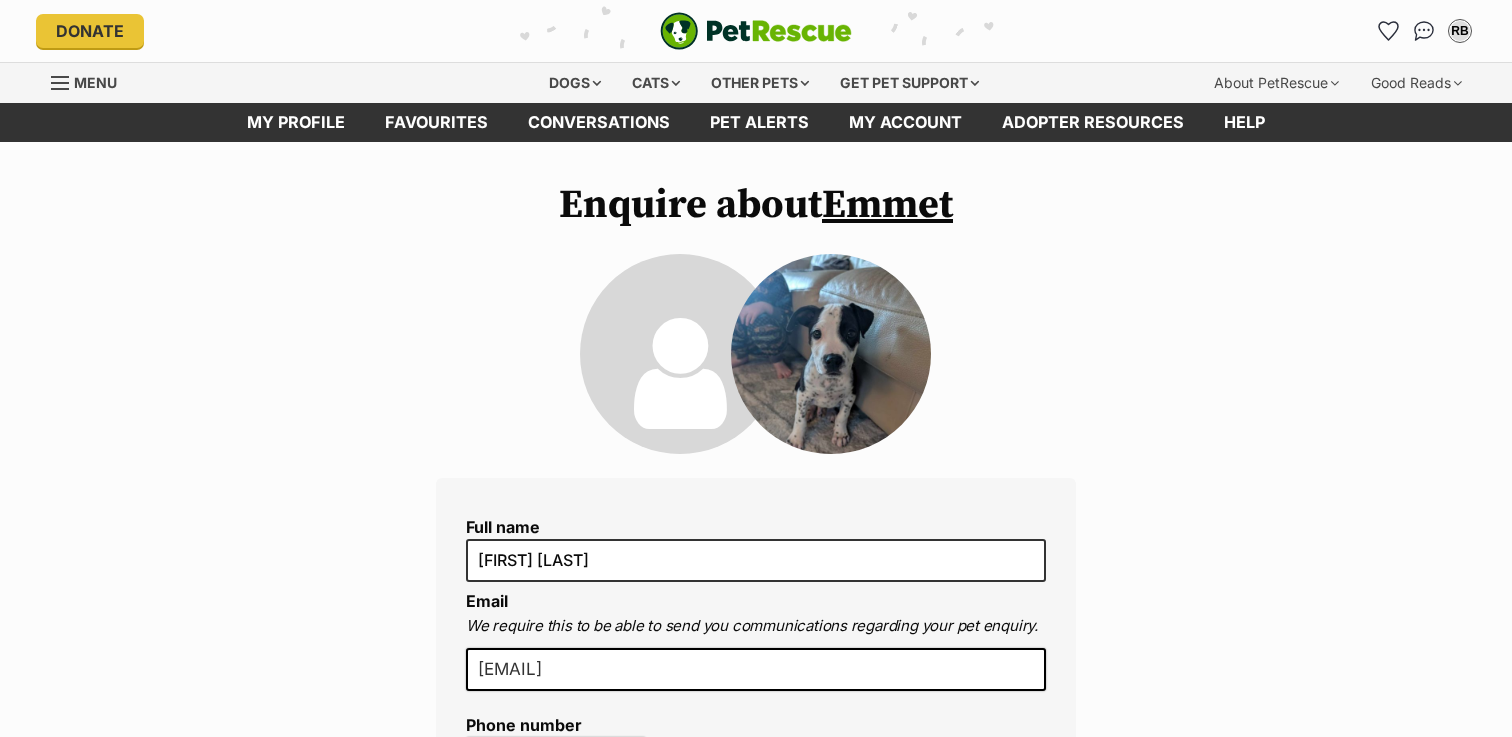 scroll, scrollTop: 0, scrollLeft: 0, axis: both 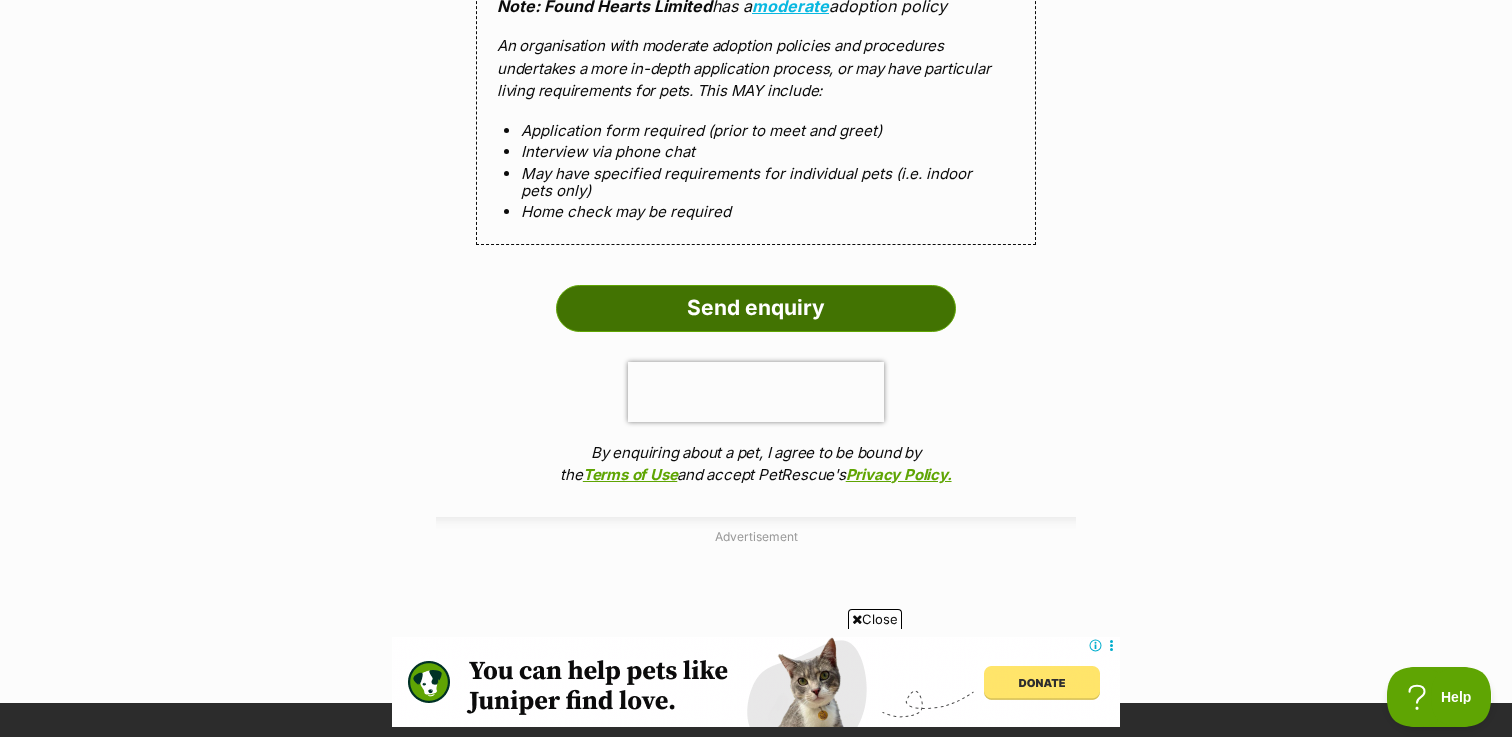 click on "Send enquiry" at bounding box center (756, 308) 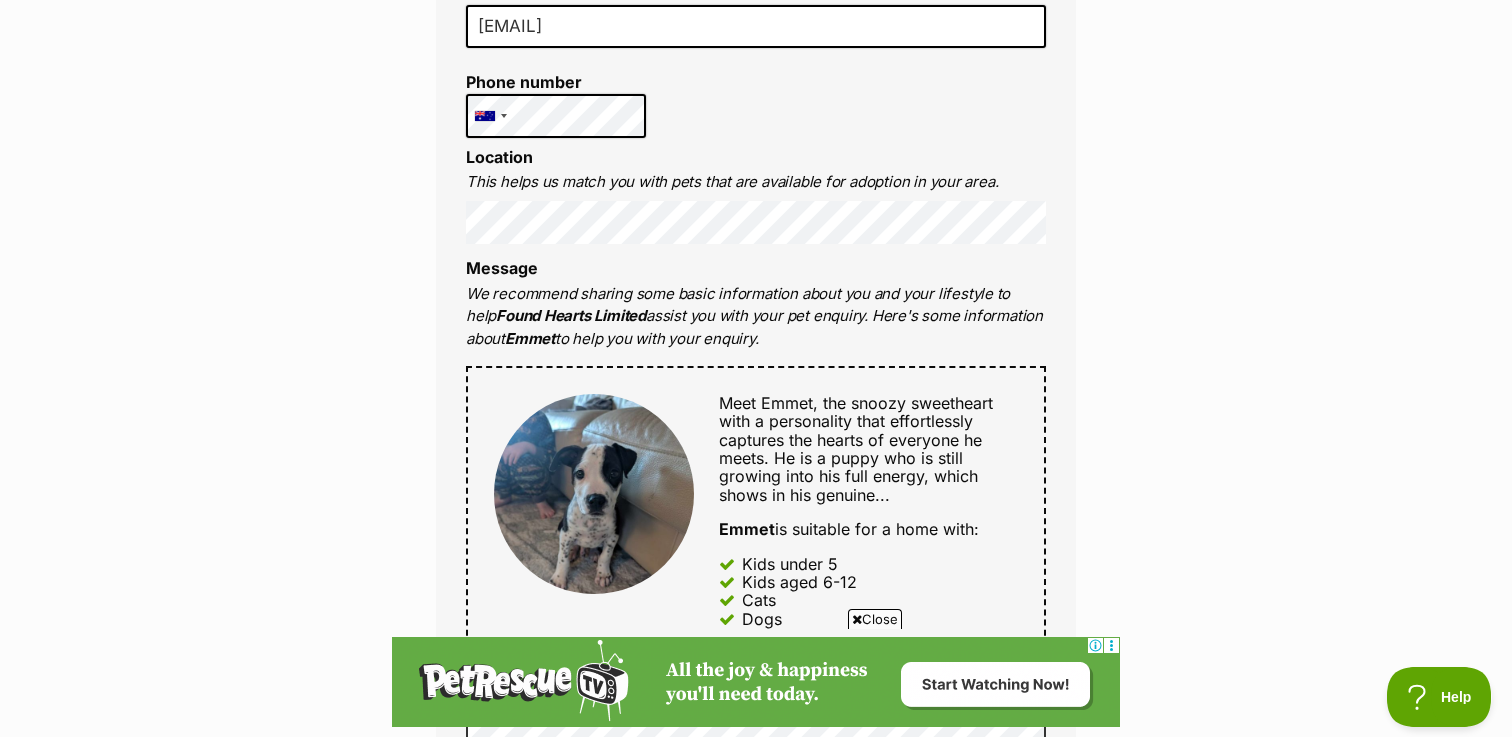 scroll, scrollTop: 0, scrollLeft: 0, axis: both 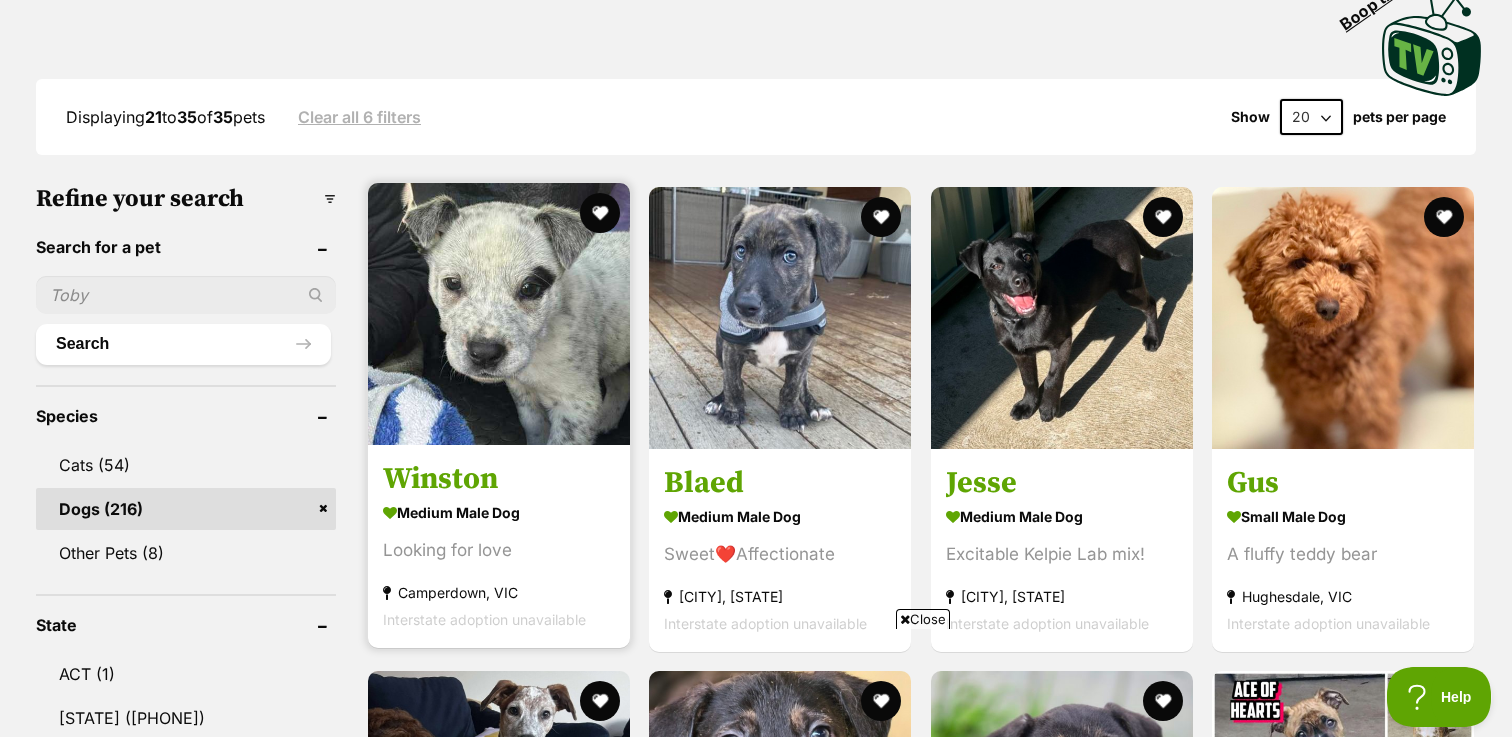 click on "Winston" at bounding box center [499, 479] 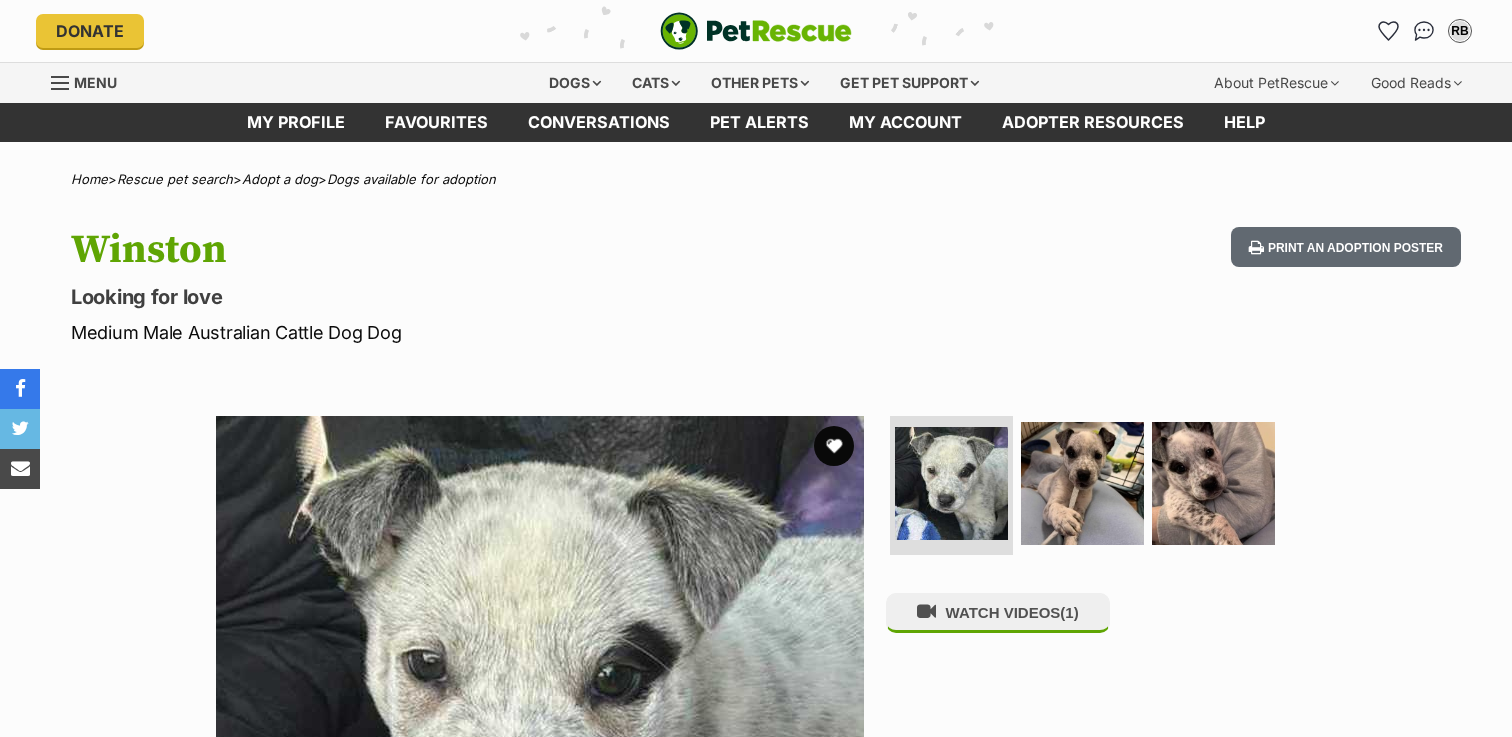 scroll, scrollTop: 0, scrollLeft: 0, axis: both 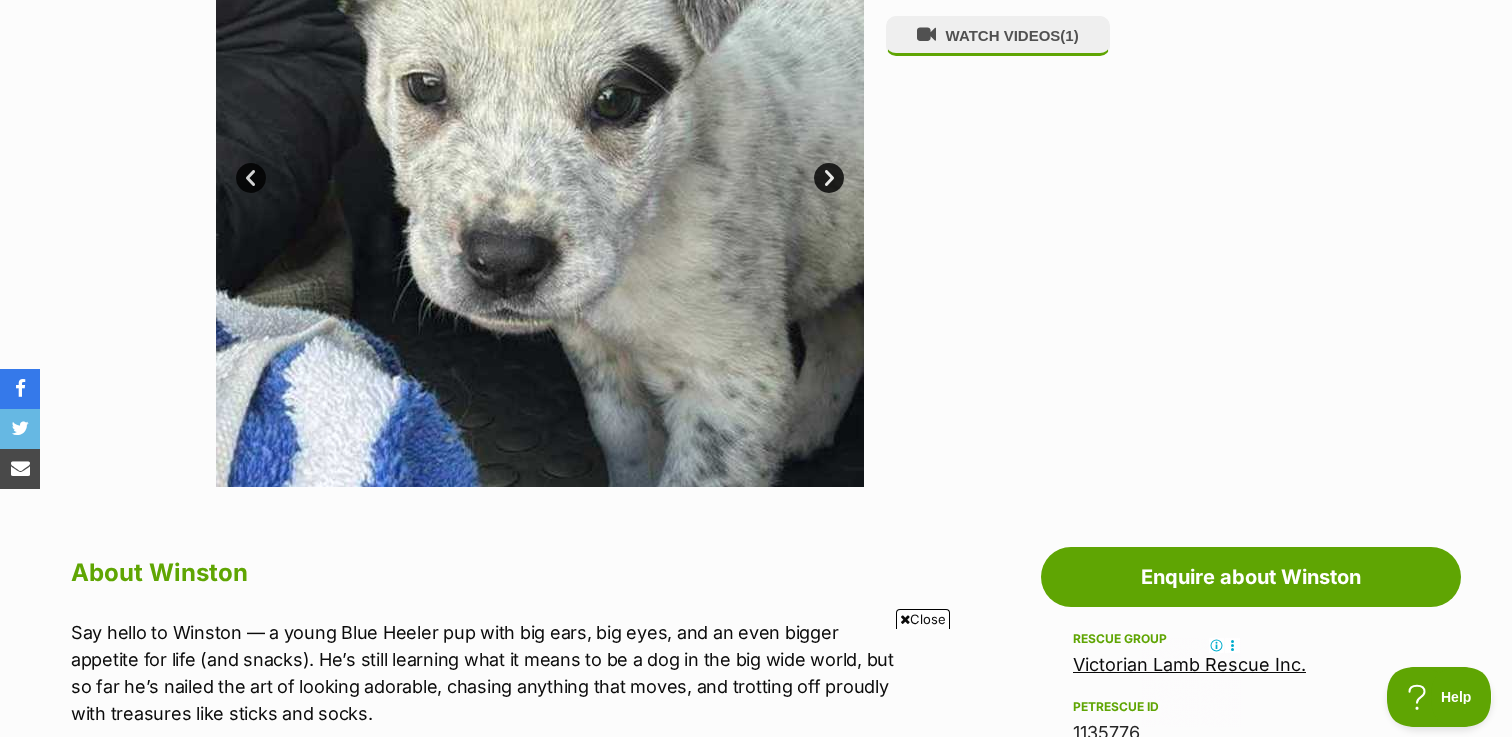click on "Next" at bounding box center (829, 178) 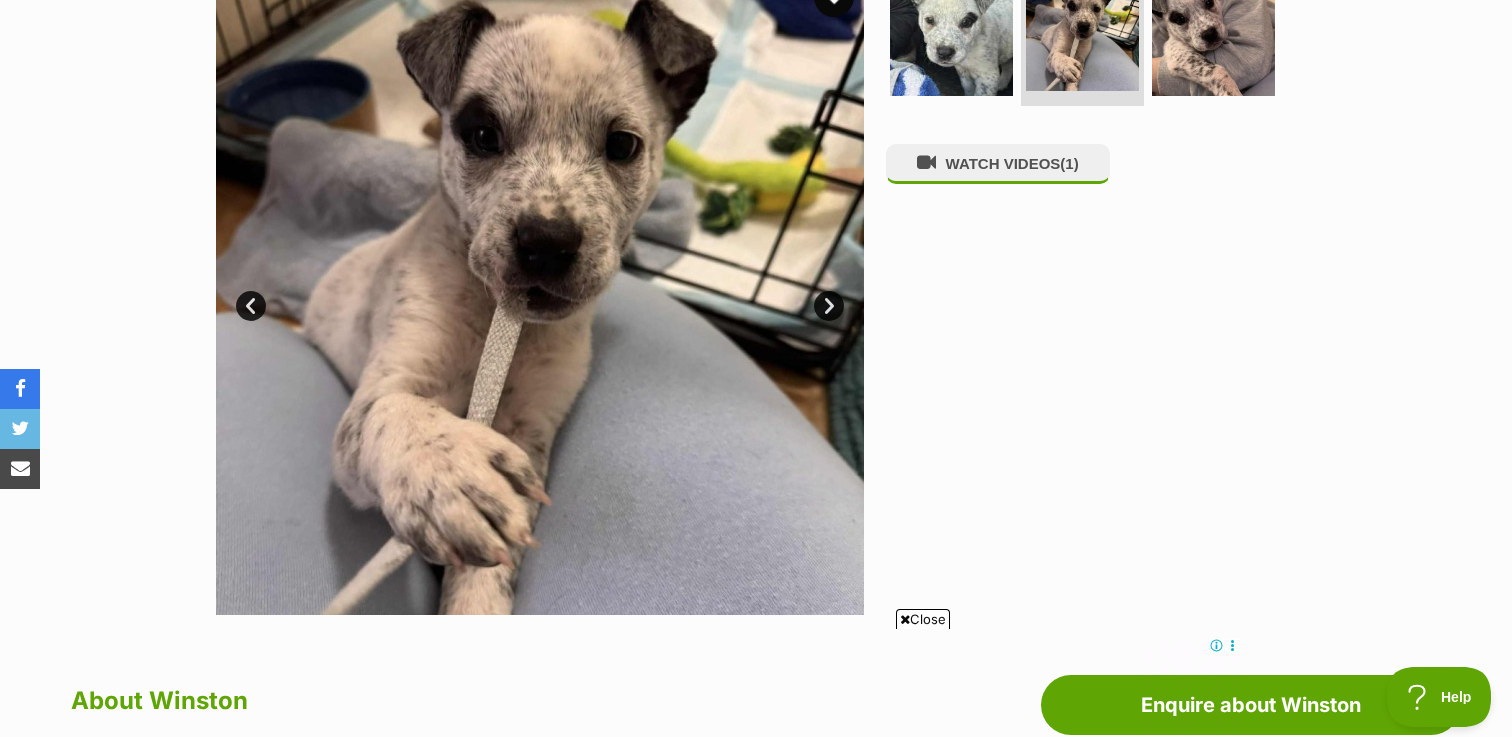 scroll, scrollTop: 423, scrollLeft: 0, axis: vertical 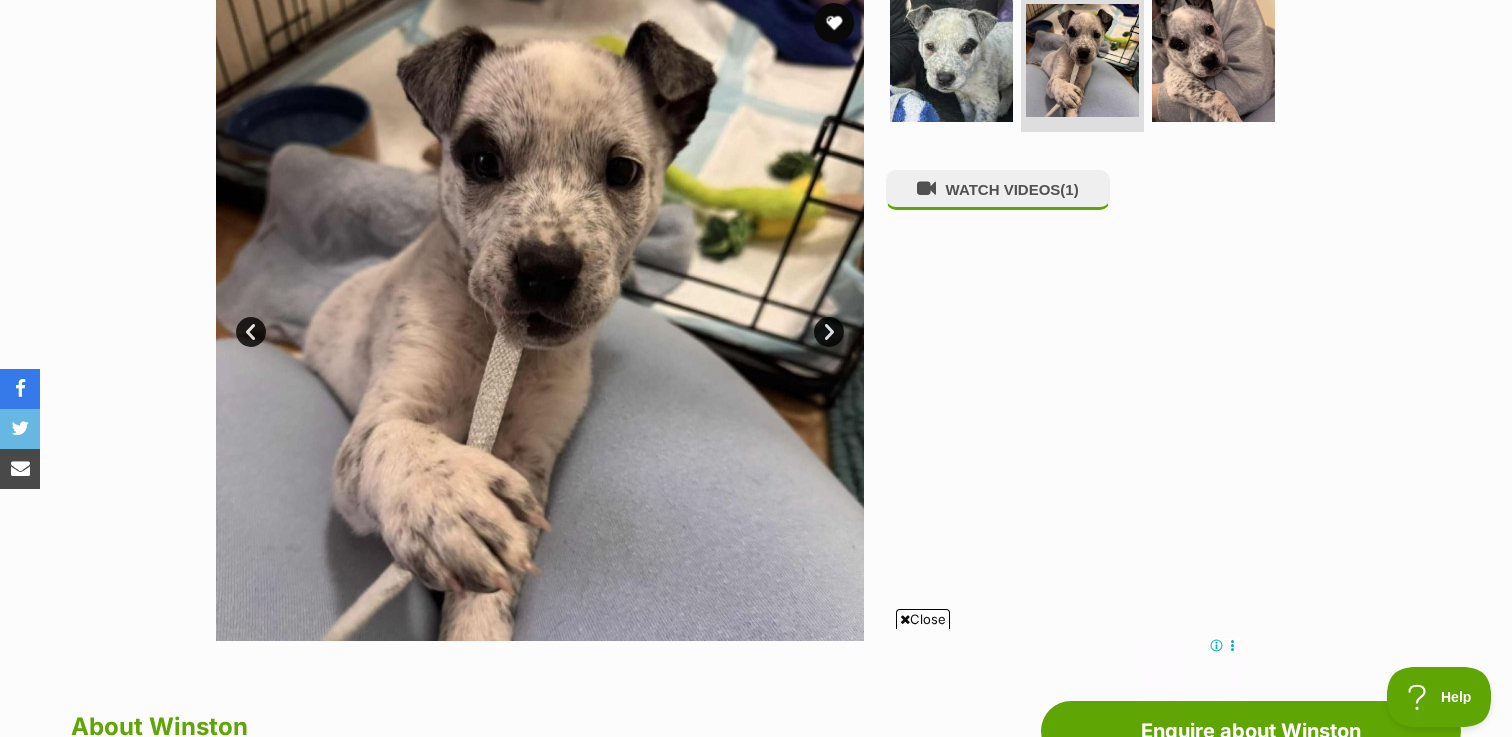 click at bounding box center [540, 317] 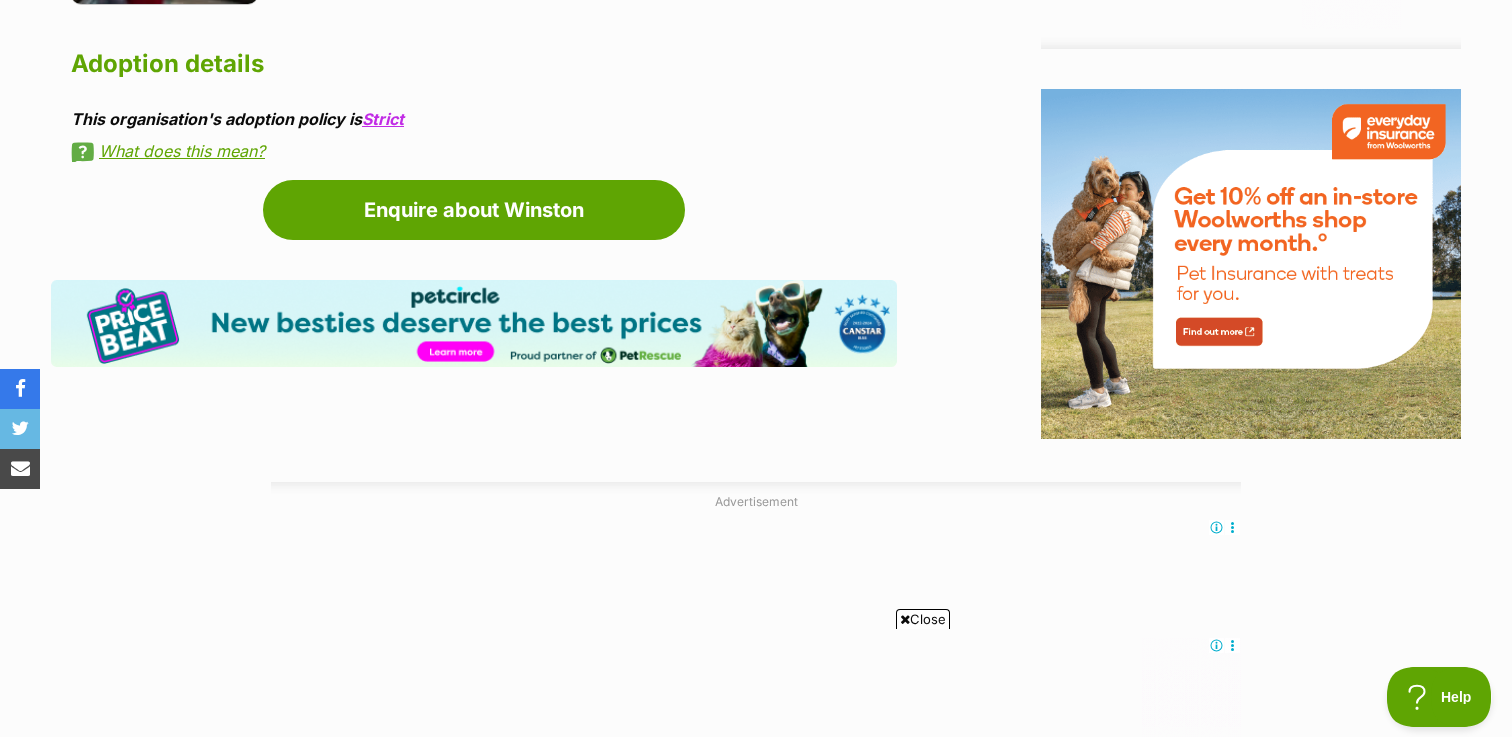 scroll, scrollTop: 2380, scrollLeft: 0, axis: vertical 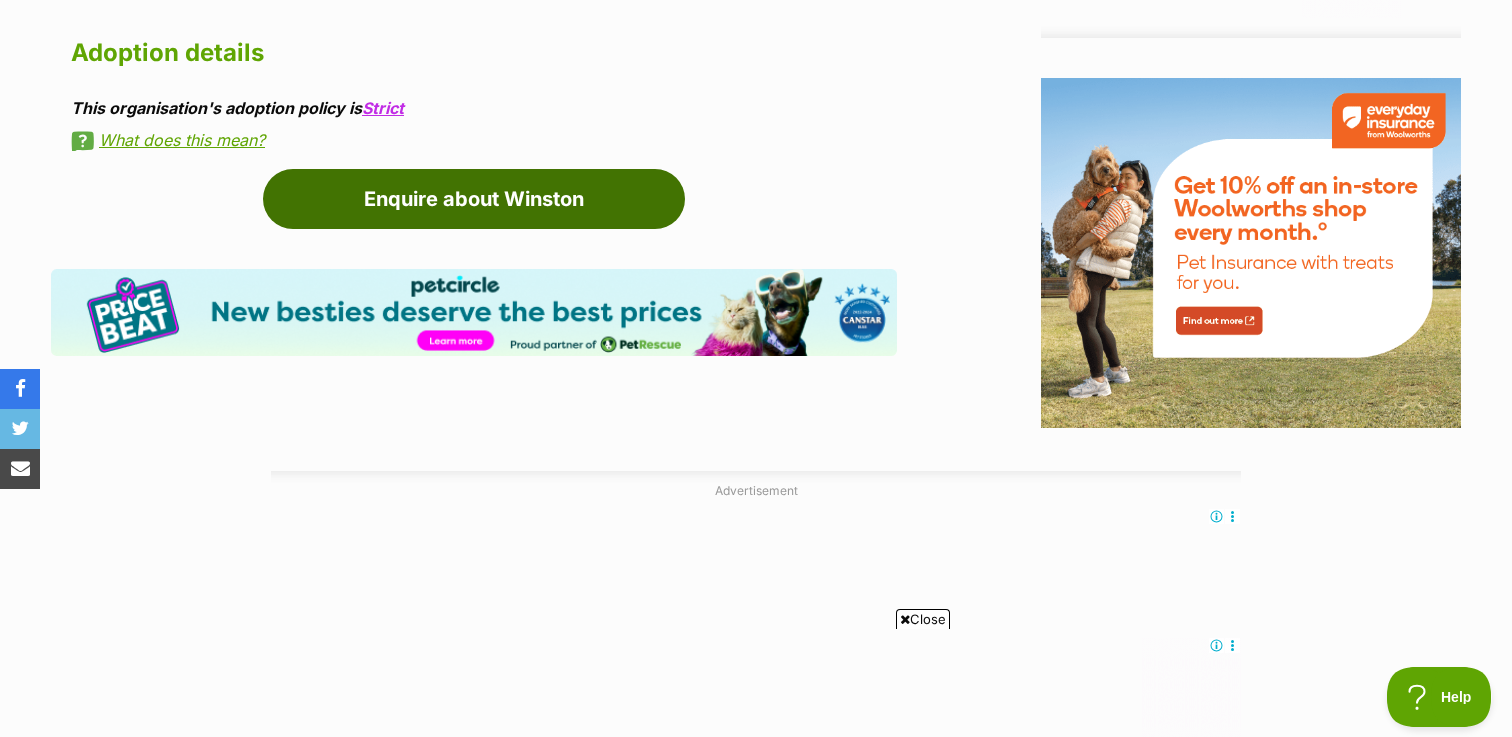 click on "Enquire about Winston" at bounding box center [474, 199] 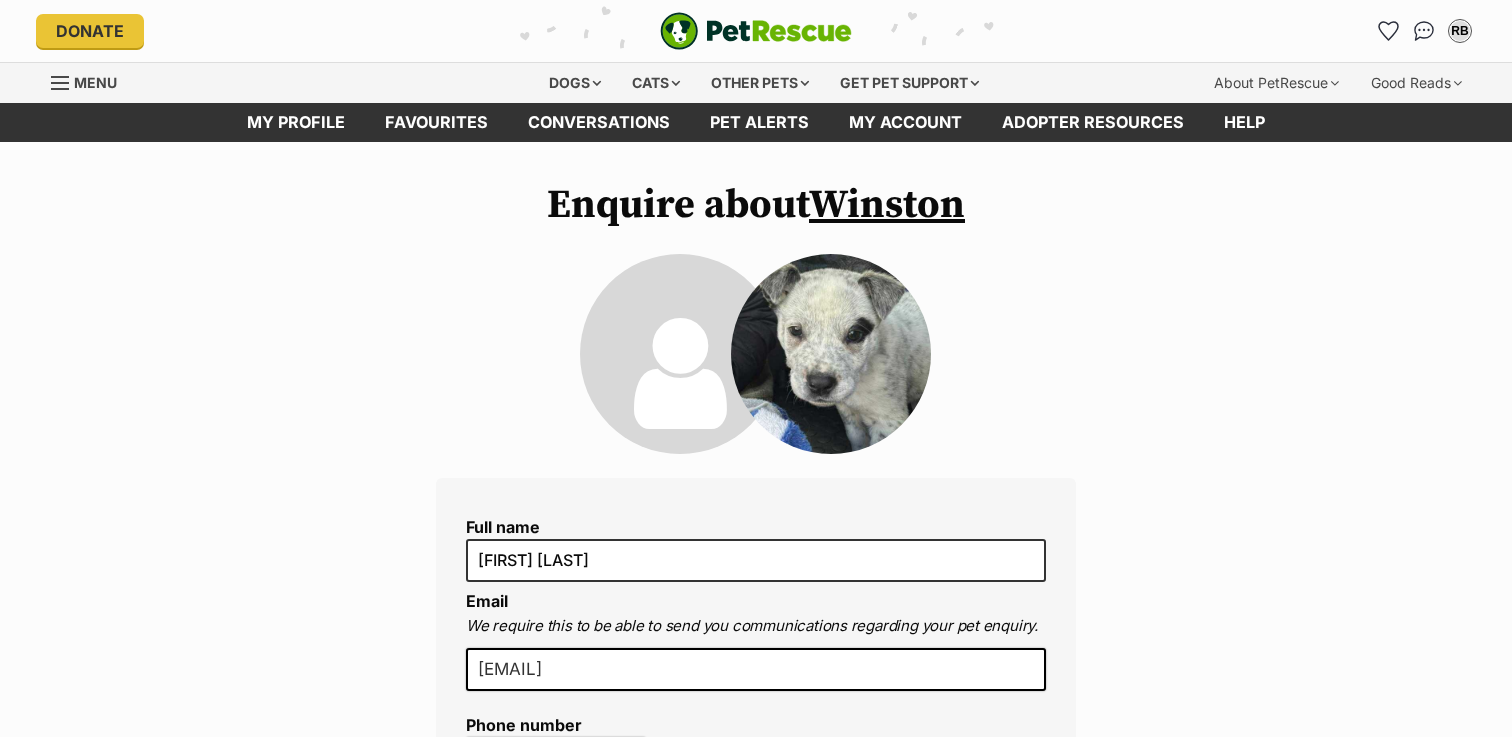 scroll, scrollTop: 0, scrollLeft: 0, axis: both 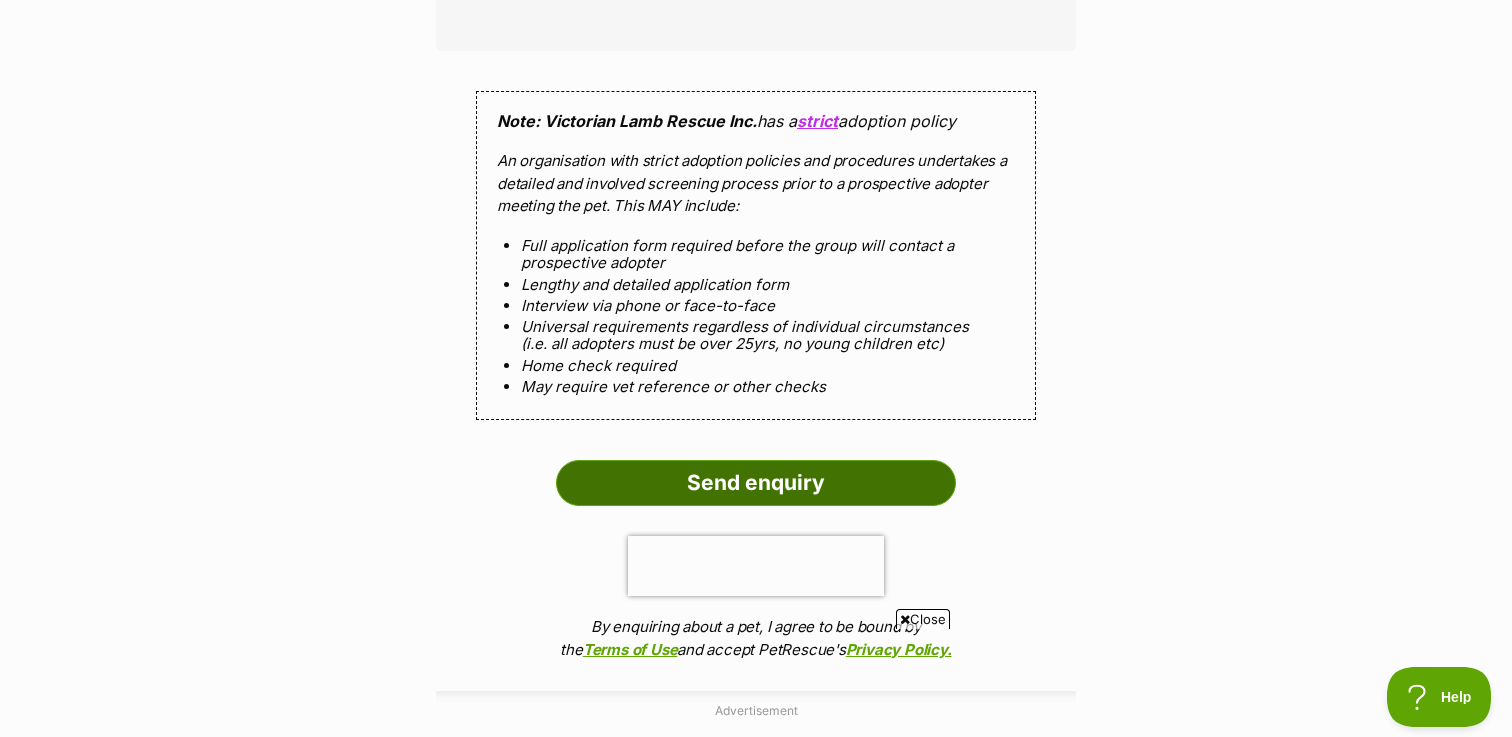 click on "Send enquiry" at bounding box center [756, 483] 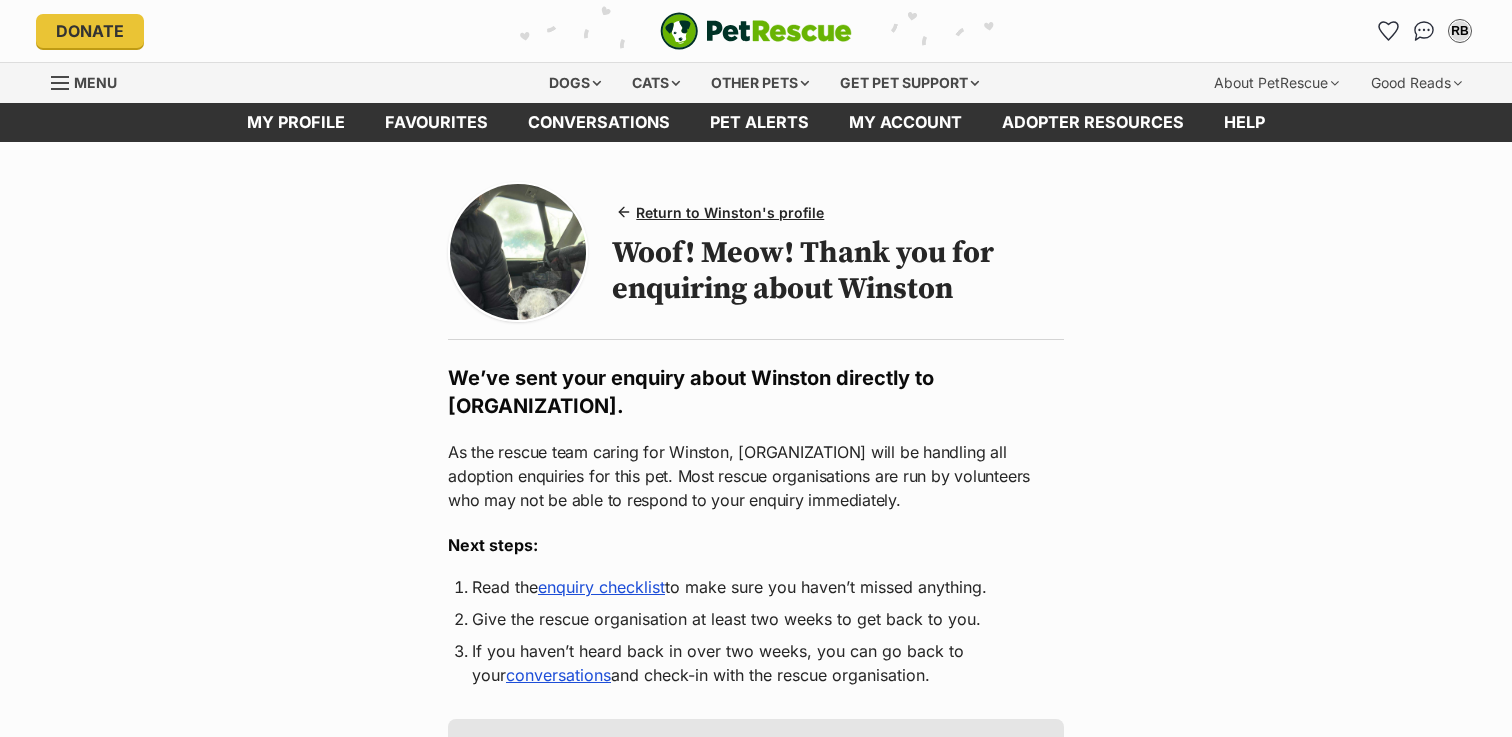 scroll, scrollTop: 0, scrollLeft: 0, axis: both 